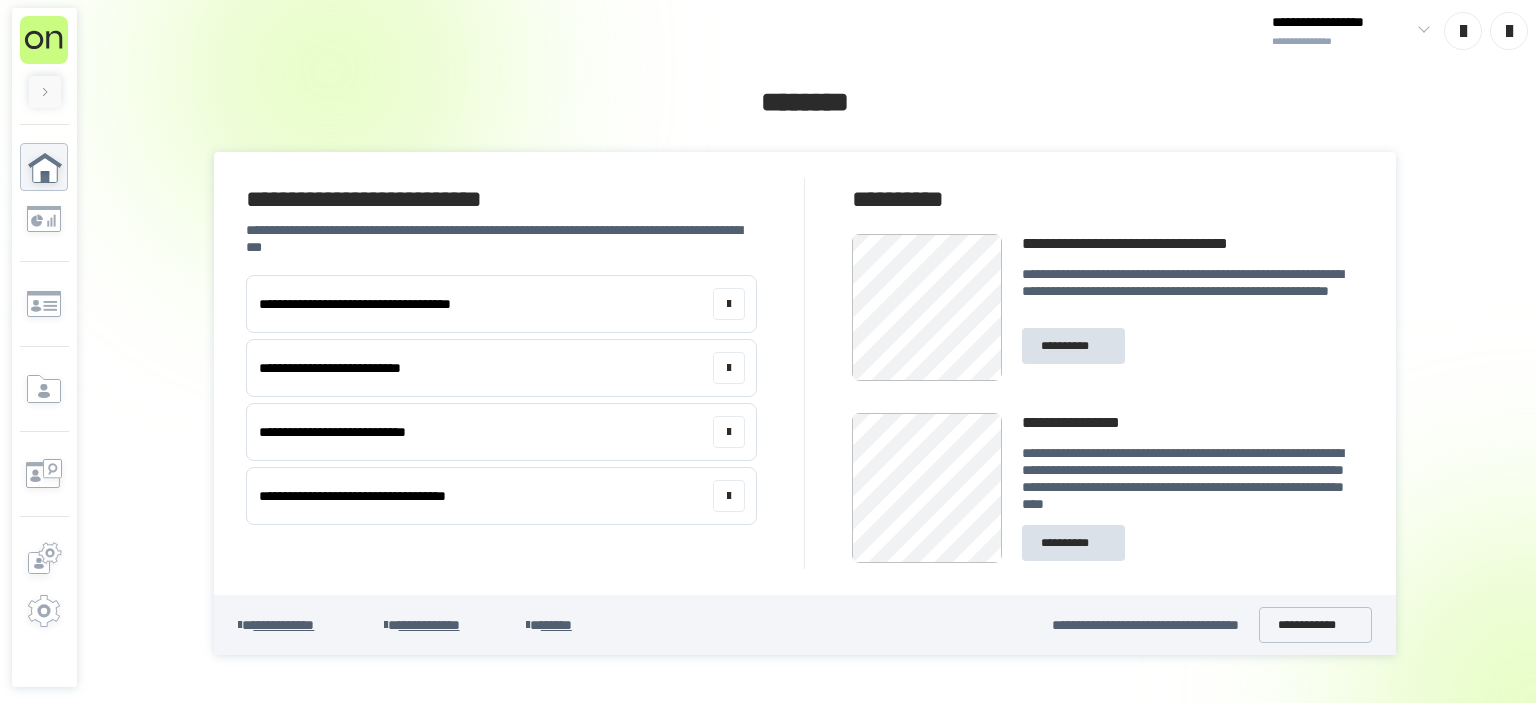 scroll, scrollTop: 0, scrollLeft: 0, axis: both 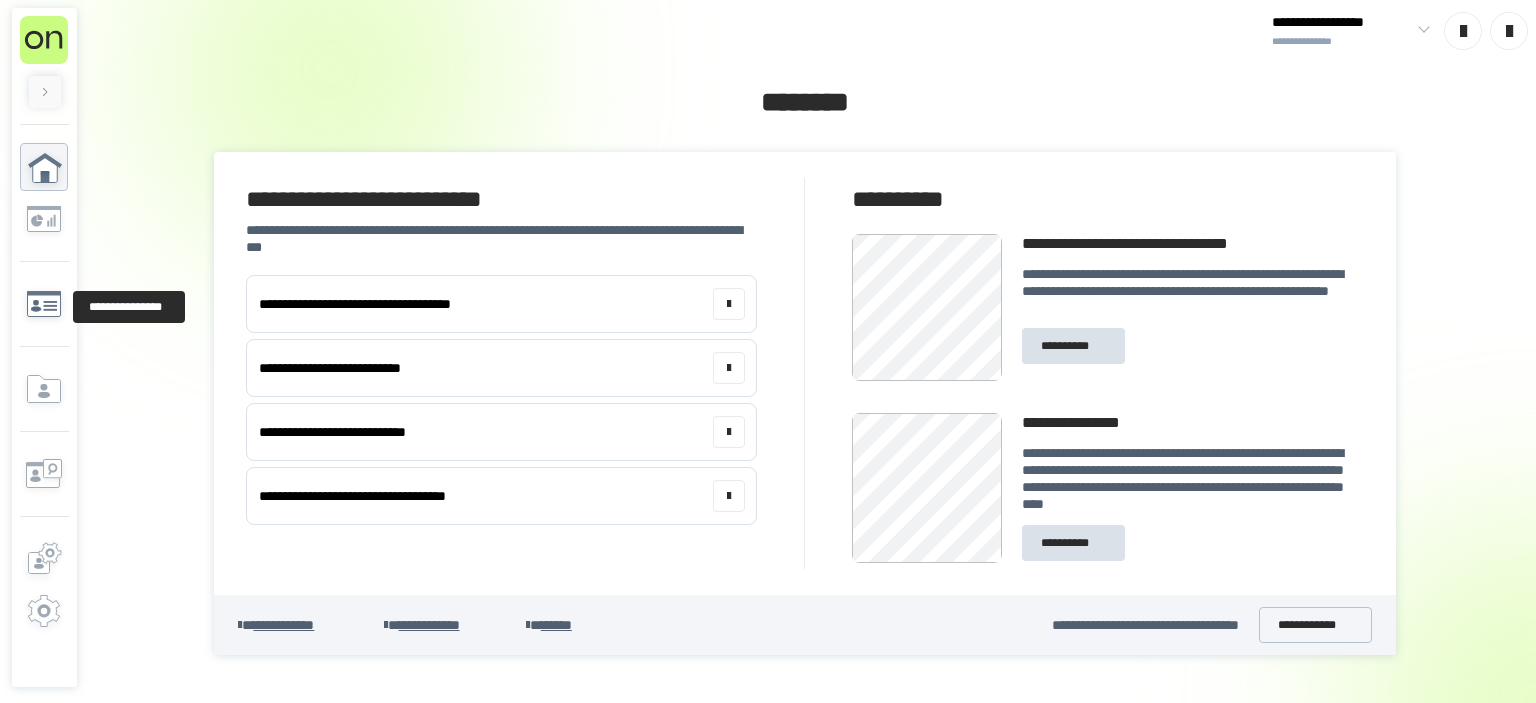 click 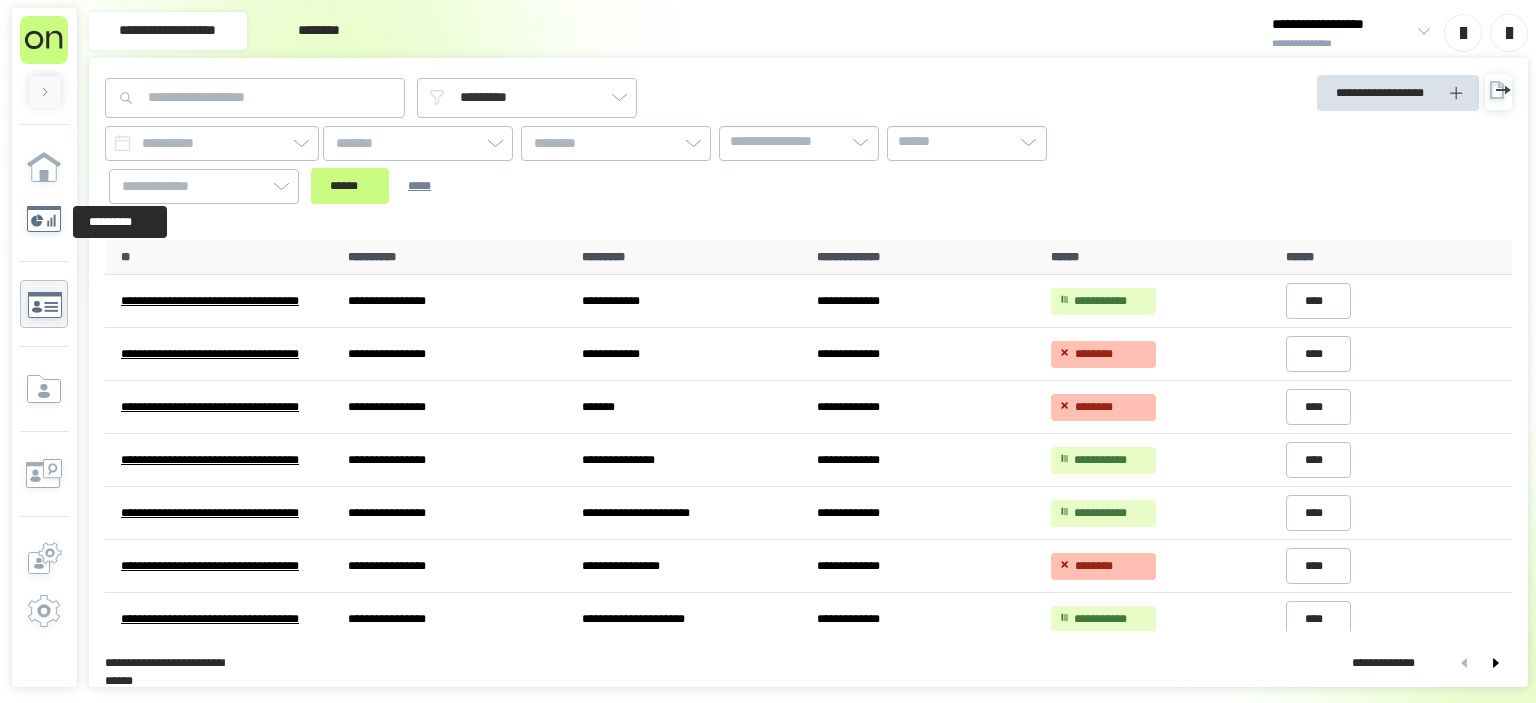 click 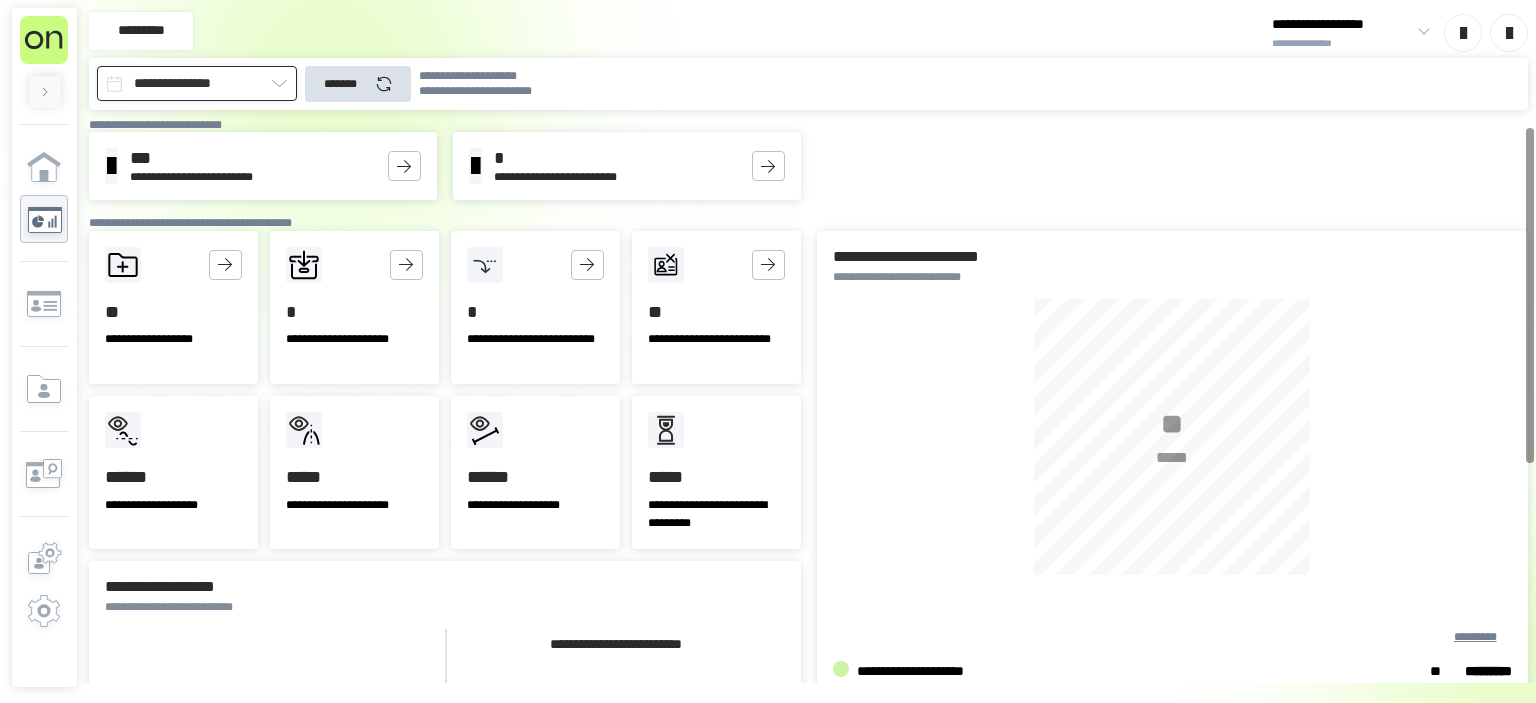 click on "**********" at bounding box center [197, 83] 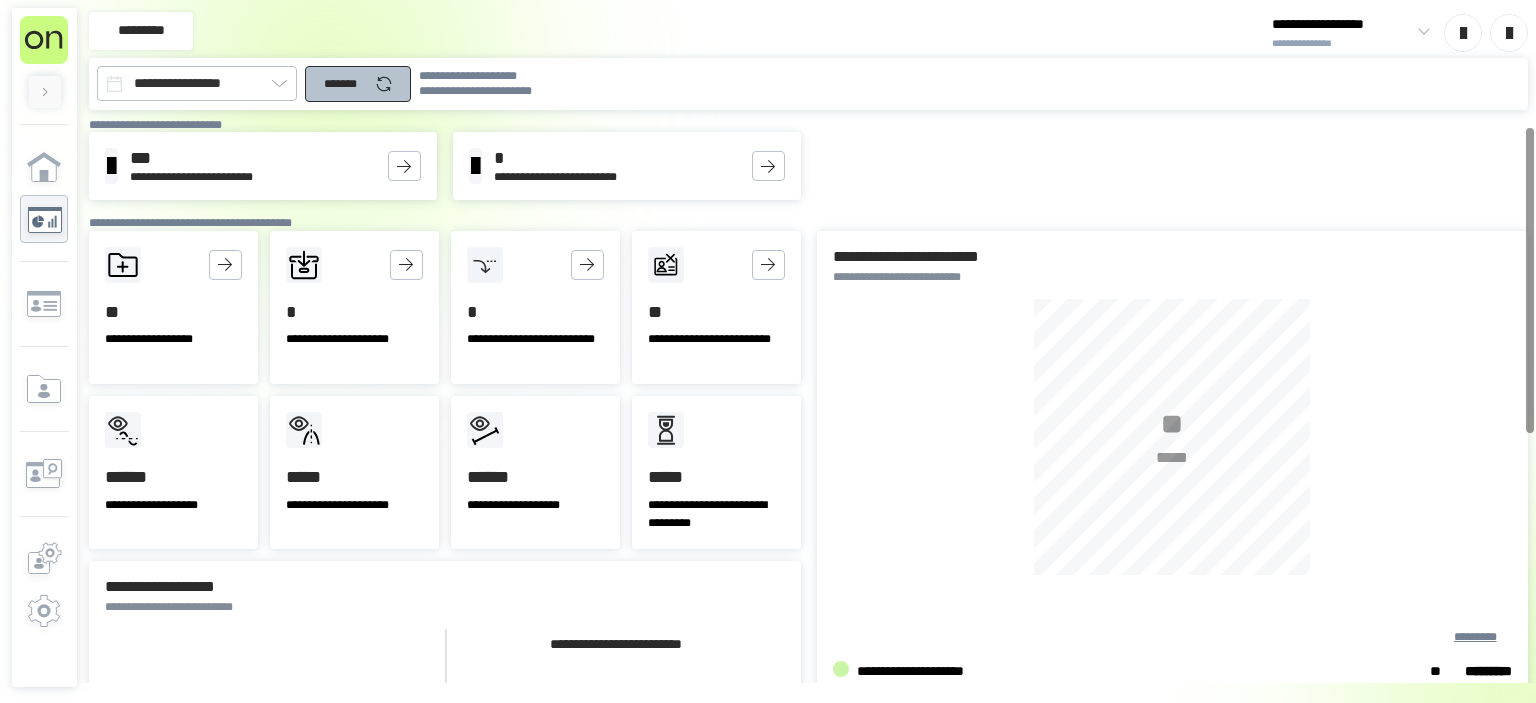 click on "*******" at bounding box center (346, 84) 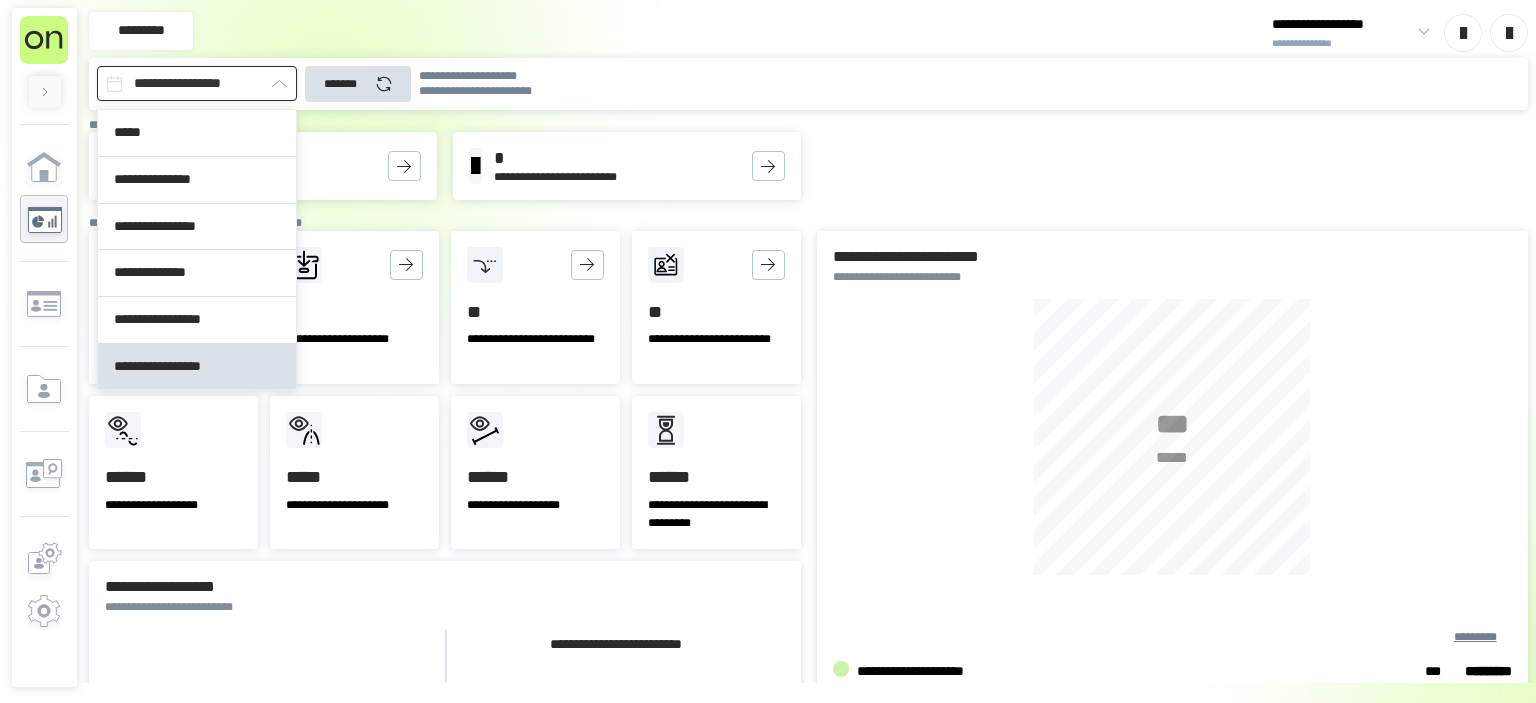 click on "**********" at bounding box center [197, 83] 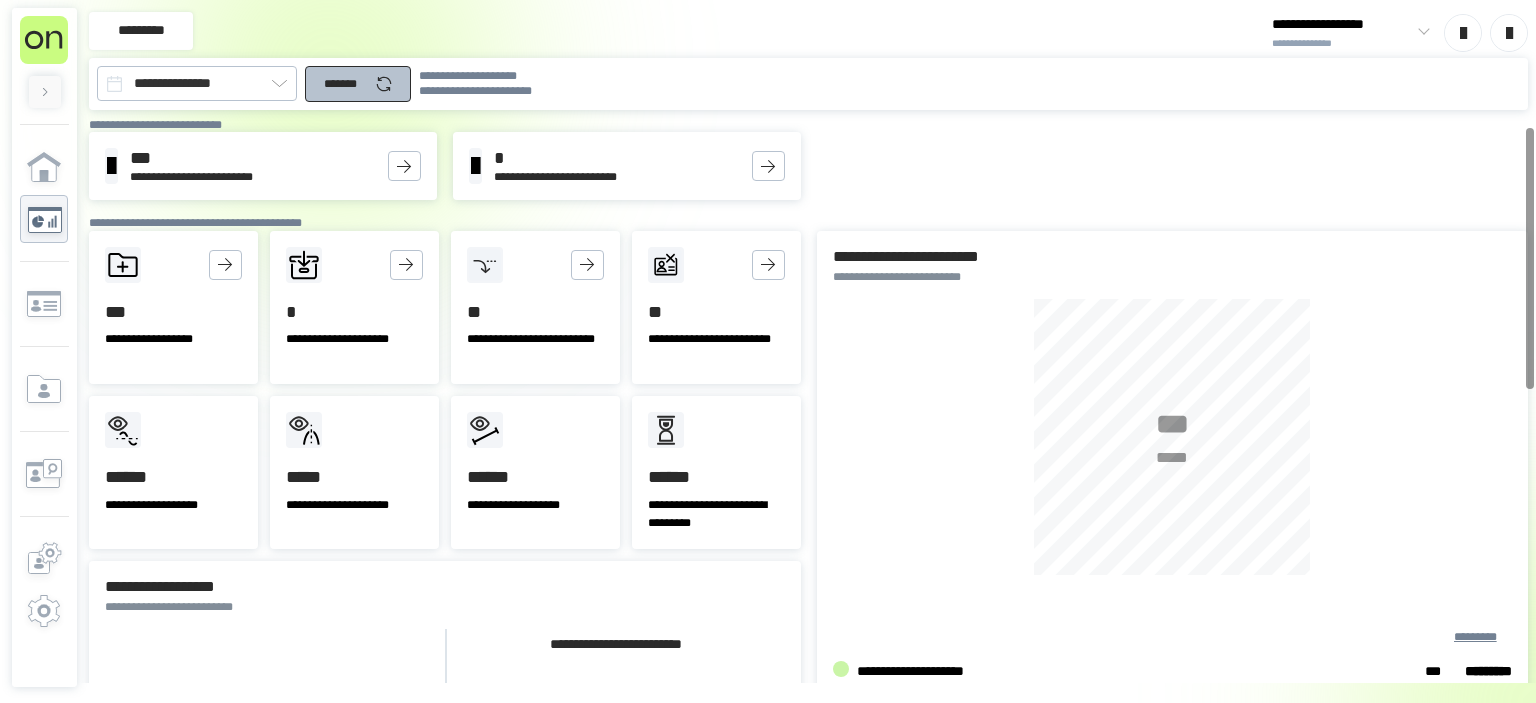 click on "*******" at bounding box center (358, 84) 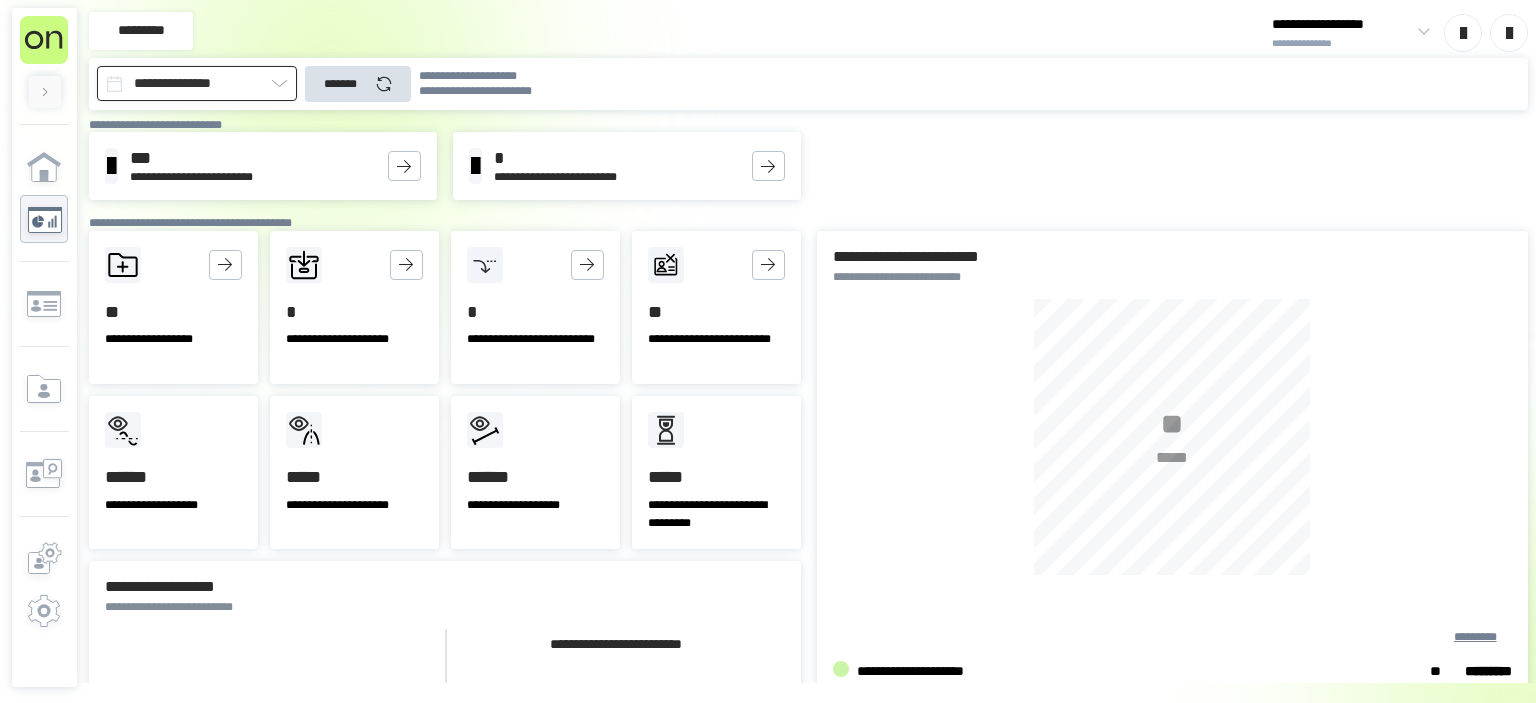 click on "**********" at bounding box center [197, 83] 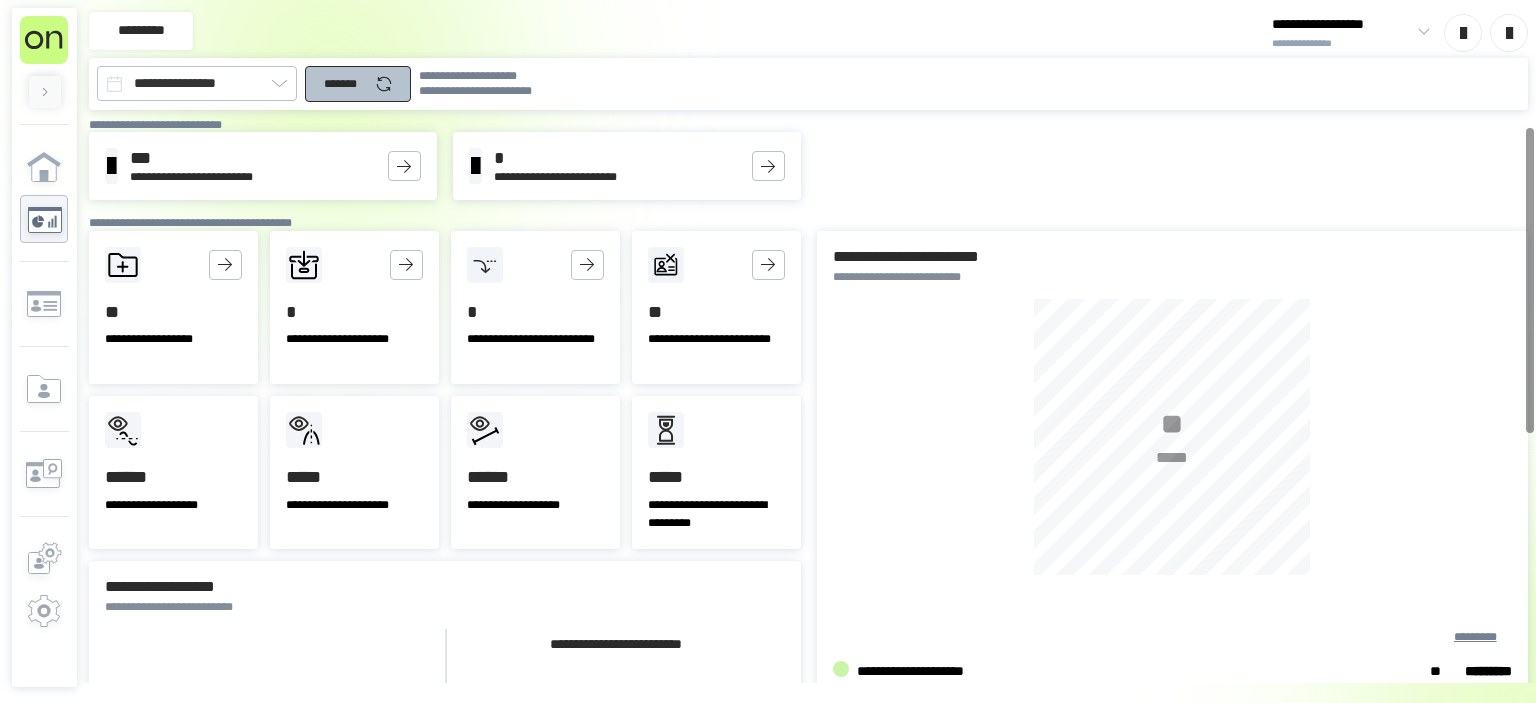 click on "*******" at bounding box center [358, 84] 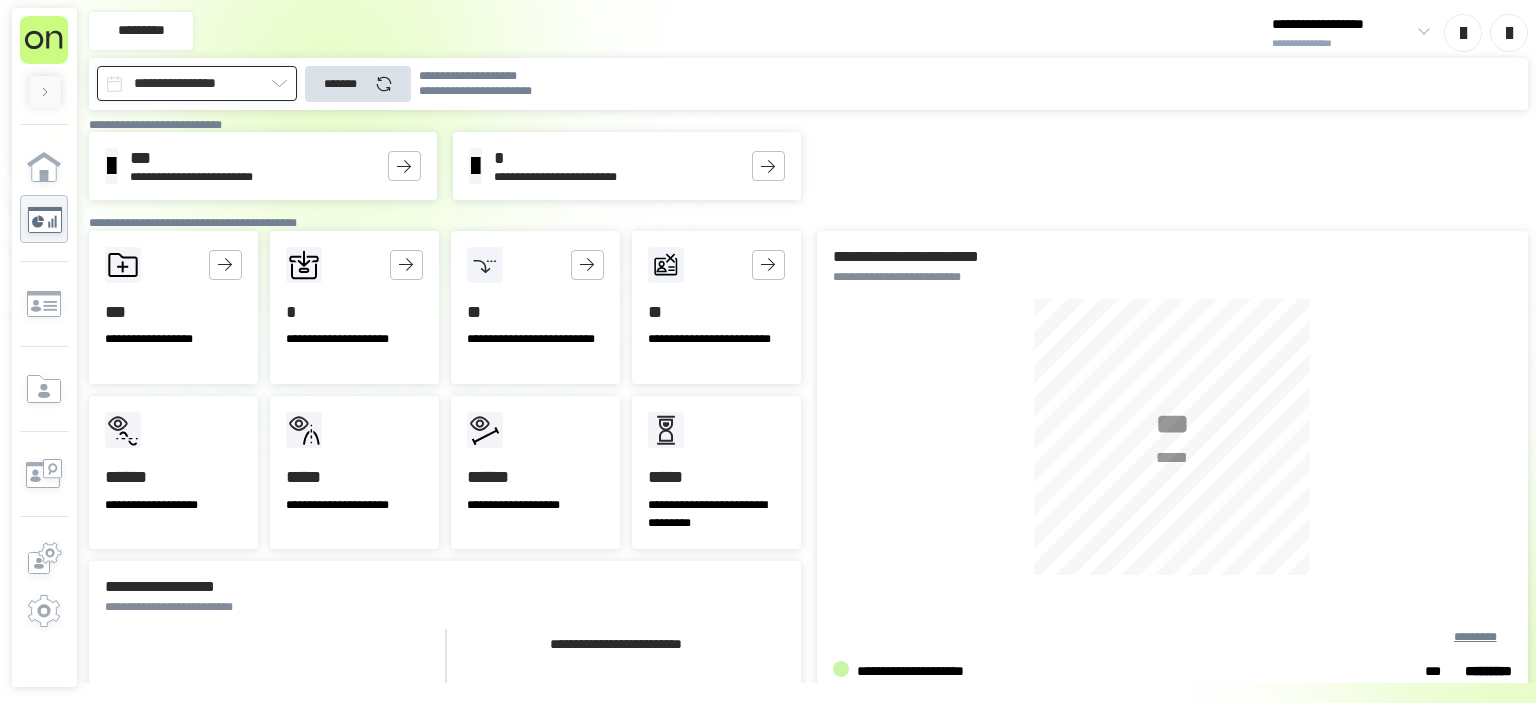 click on "**********" at bounding box center [197, 83] 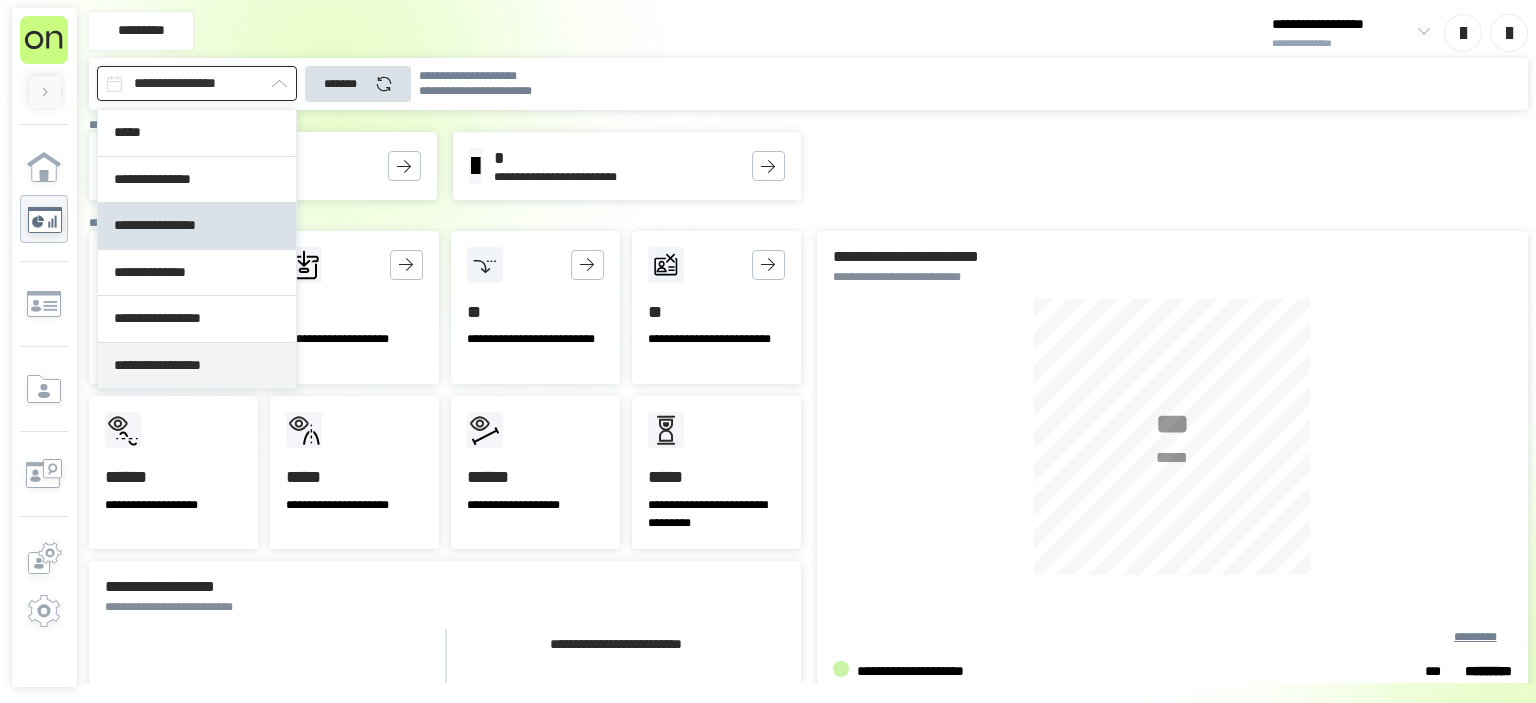 type on "**********" 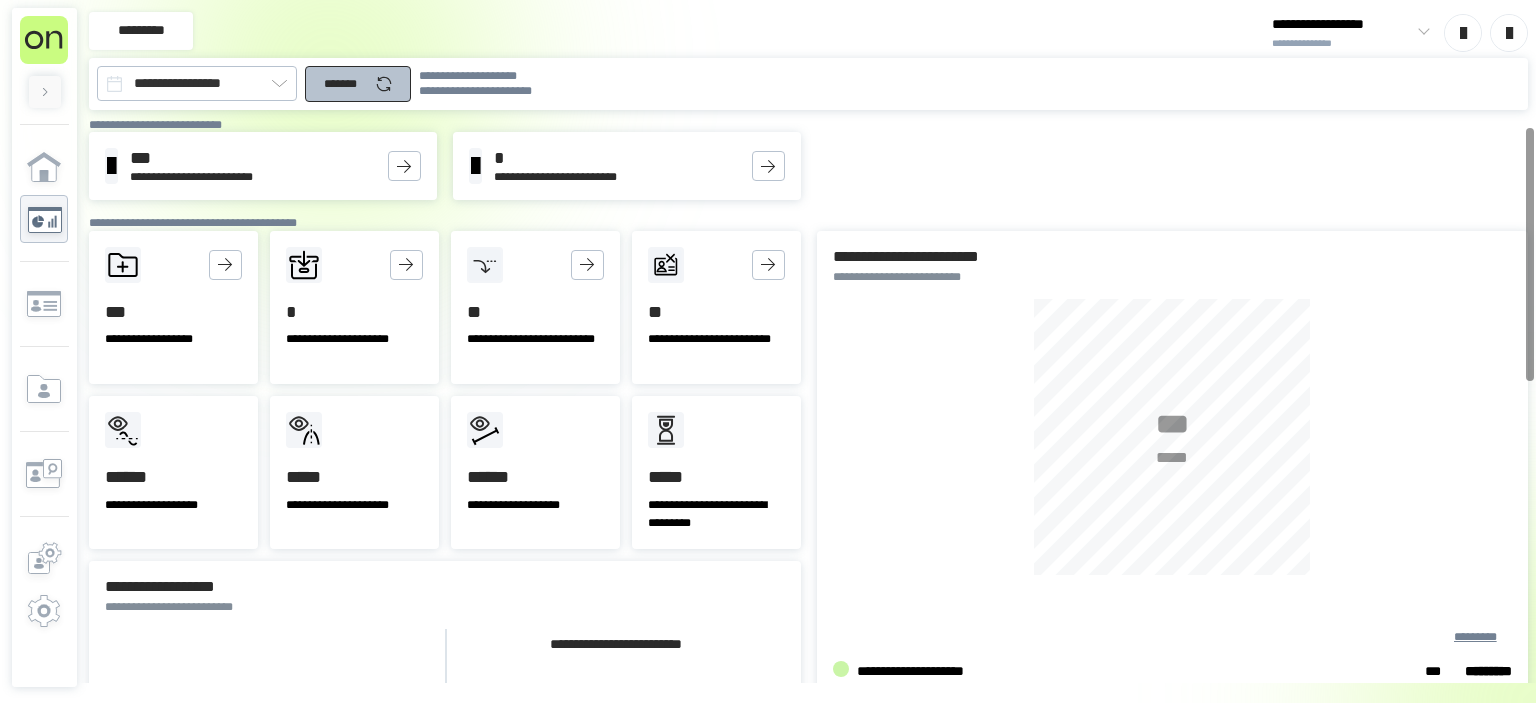 click on "*******" at bounding box center [358, 84] 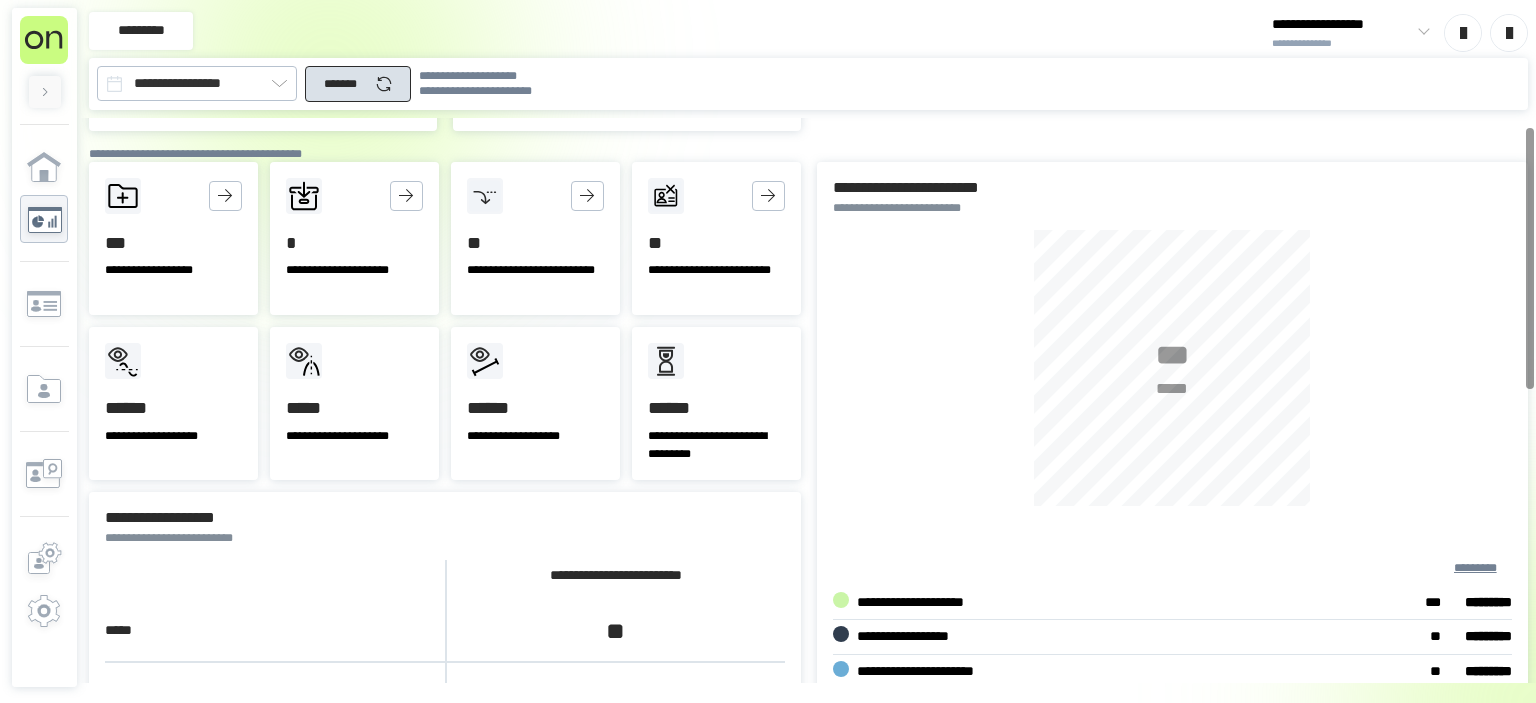scroll, scrollTop: 0, scrollLeft: 0, axis: both 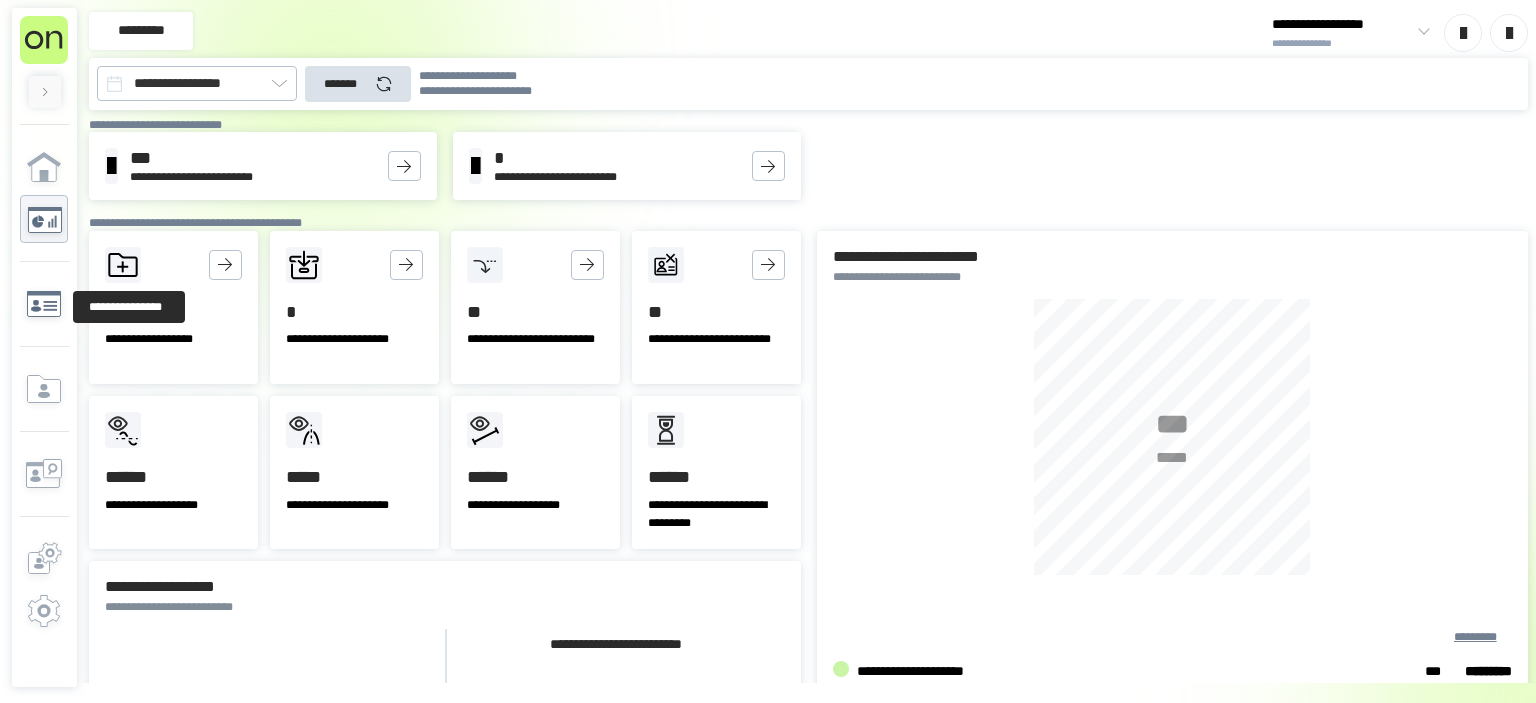 click 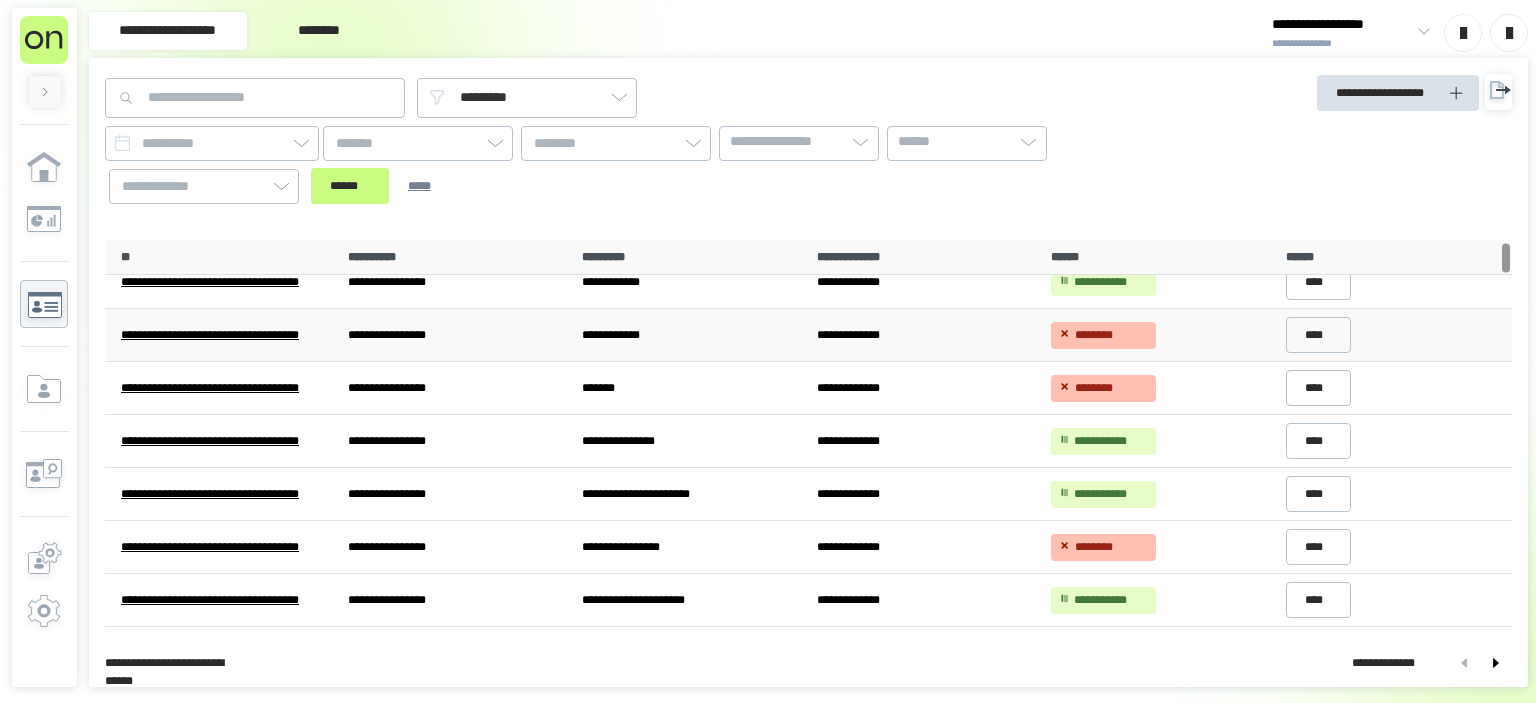 scroll, scrollTop: 0, scrollLeft: 0, axis: both 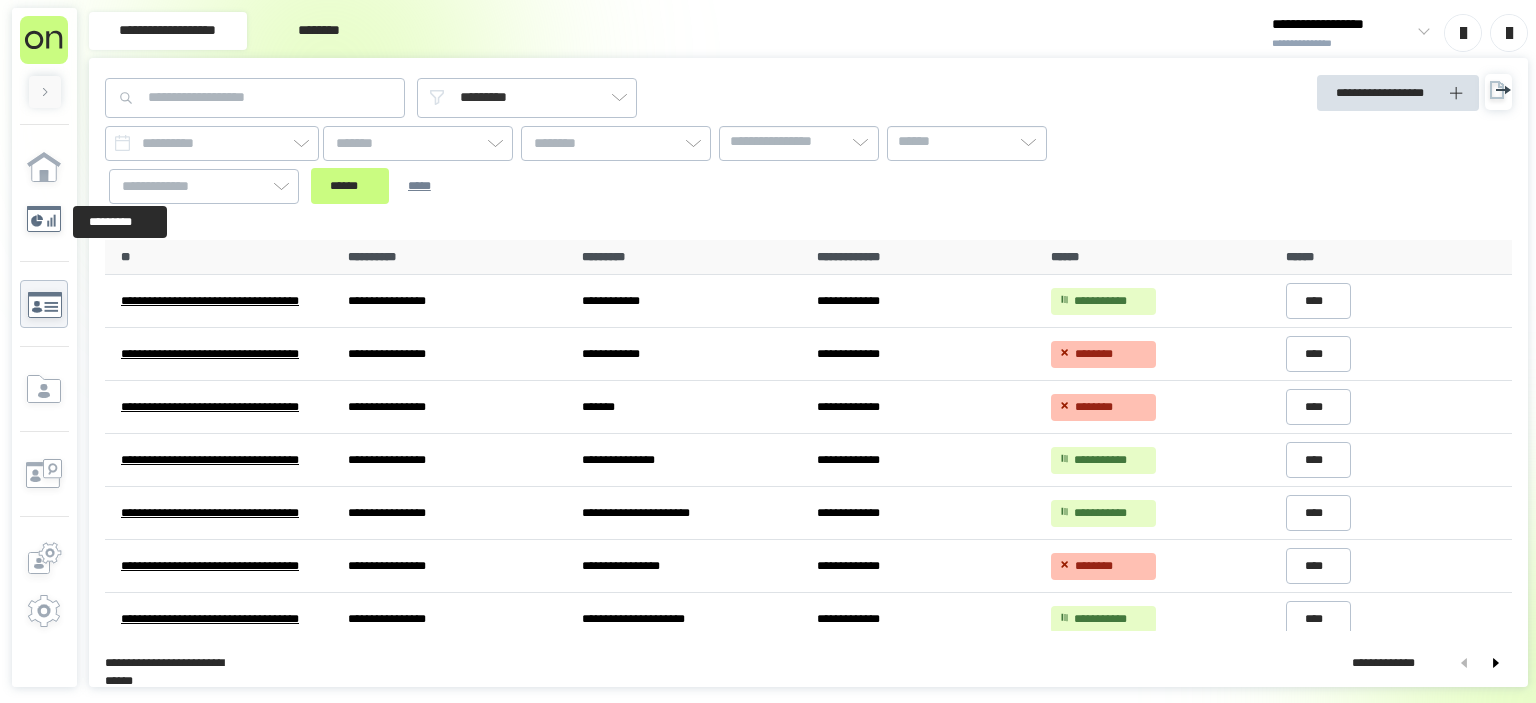 click 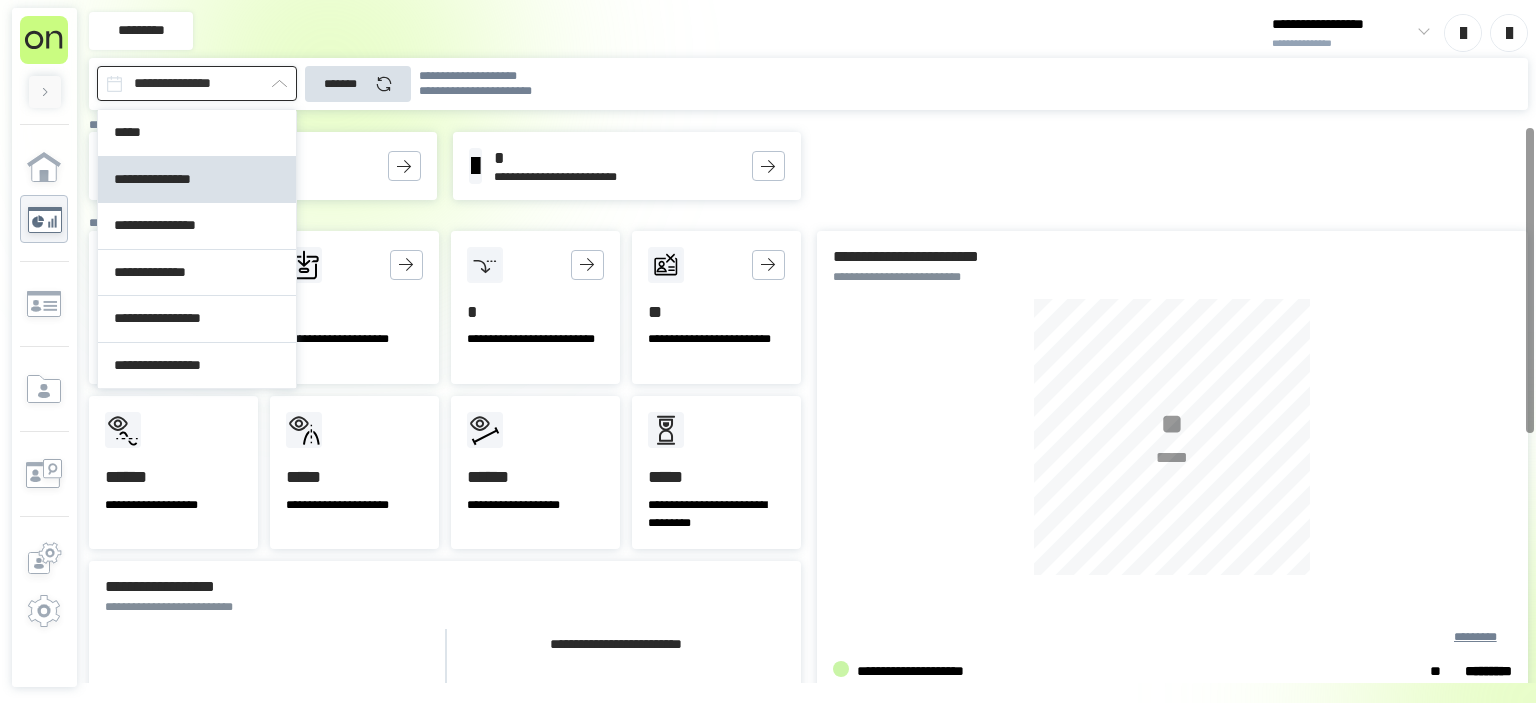 click on "**********" at bounding box center (197, 83) 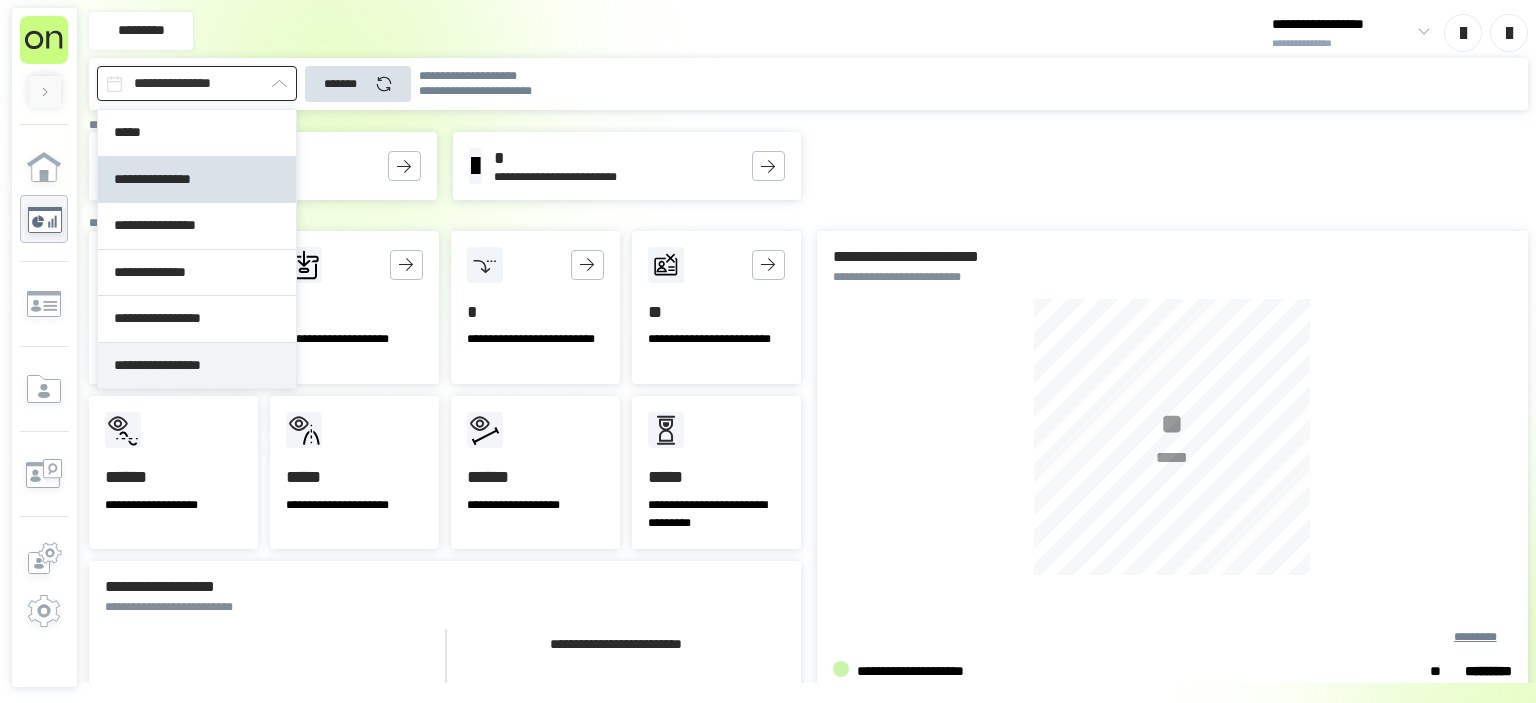 type on "**********" 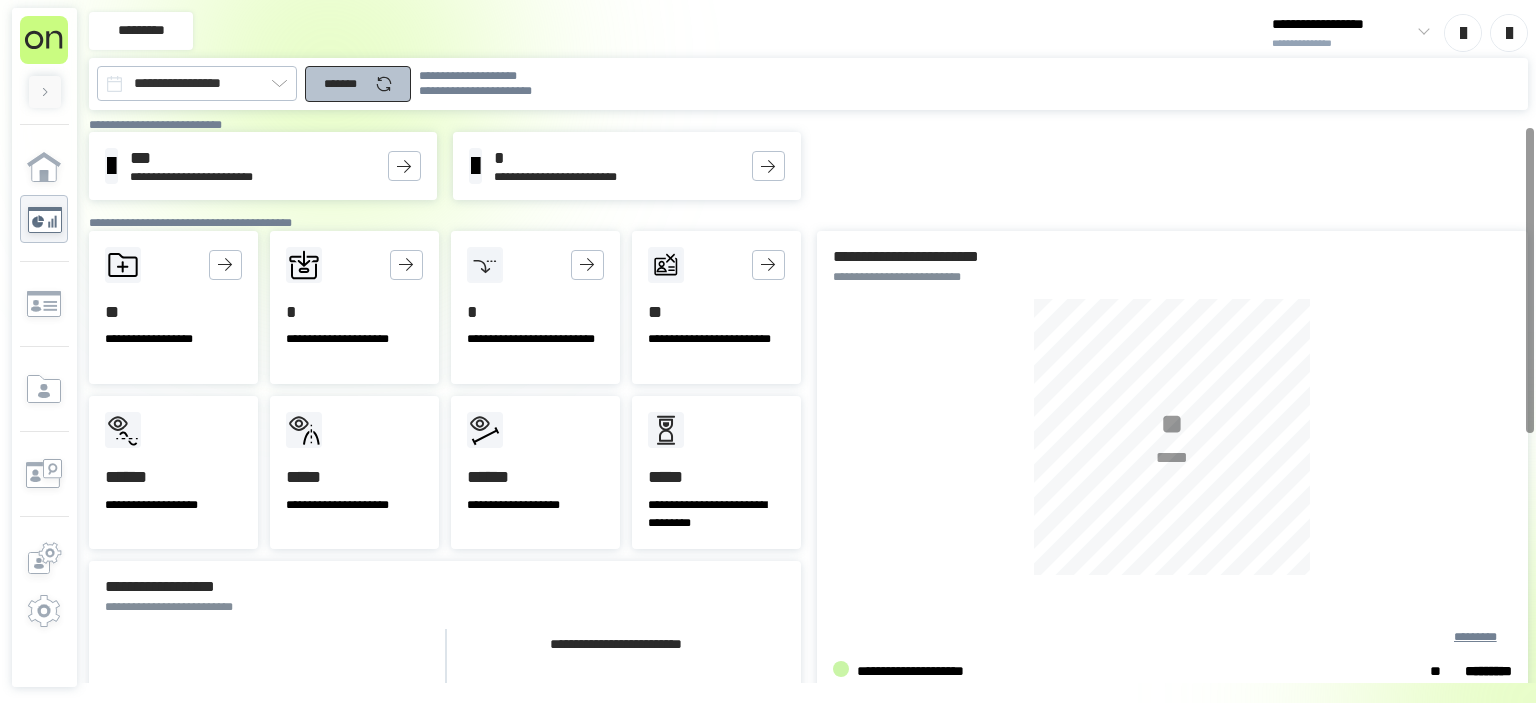 click on "*******" at bounding box center (358, 84) 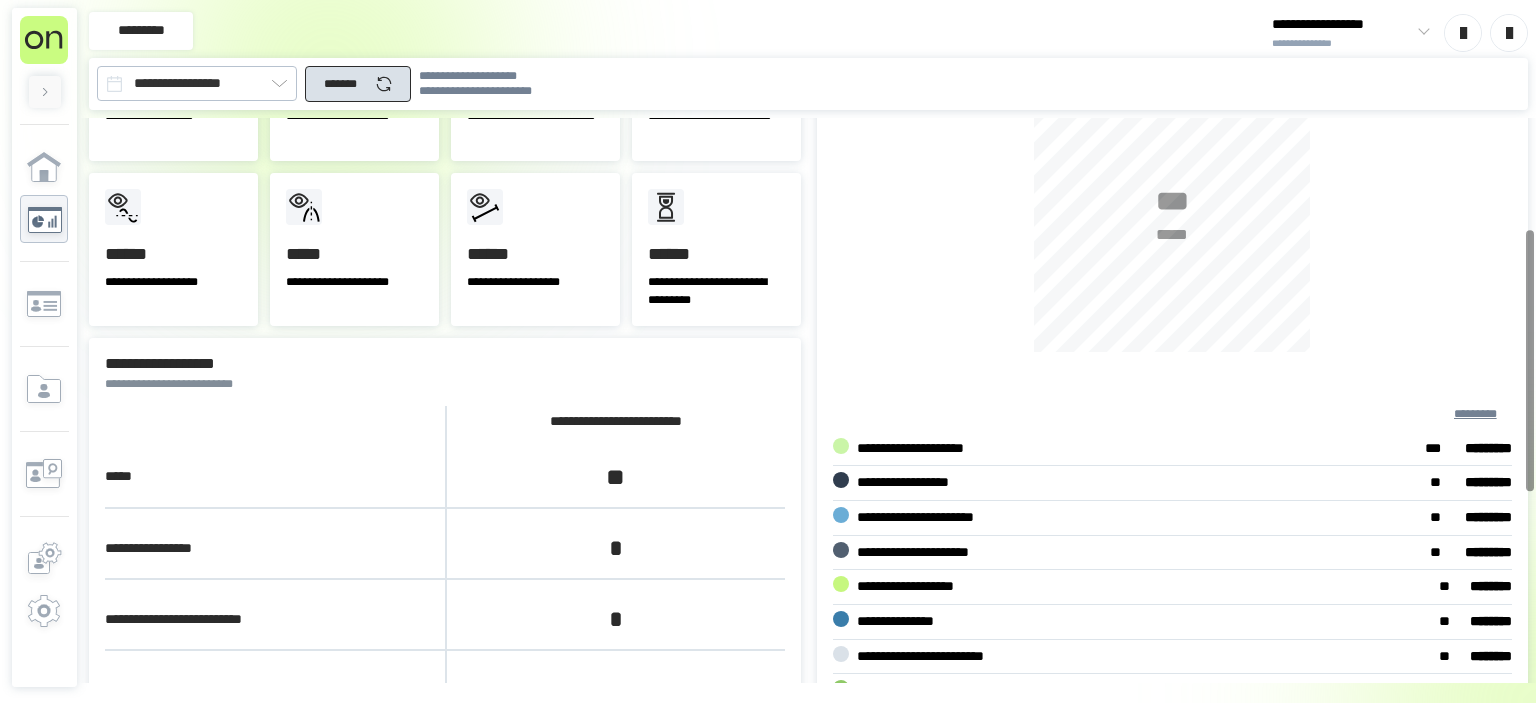 scroll, scrollTop: 216, scrollLeft: 0, axis: vertical 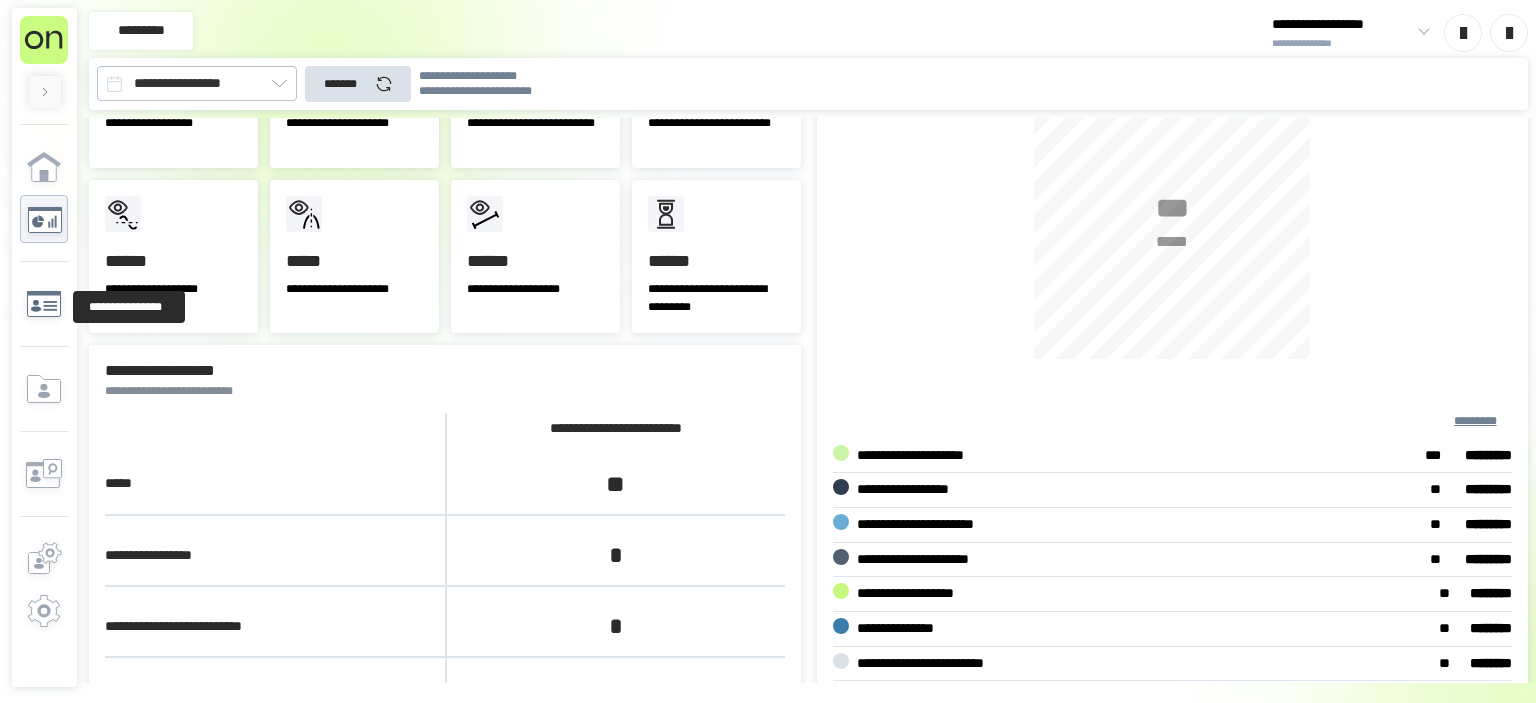 click 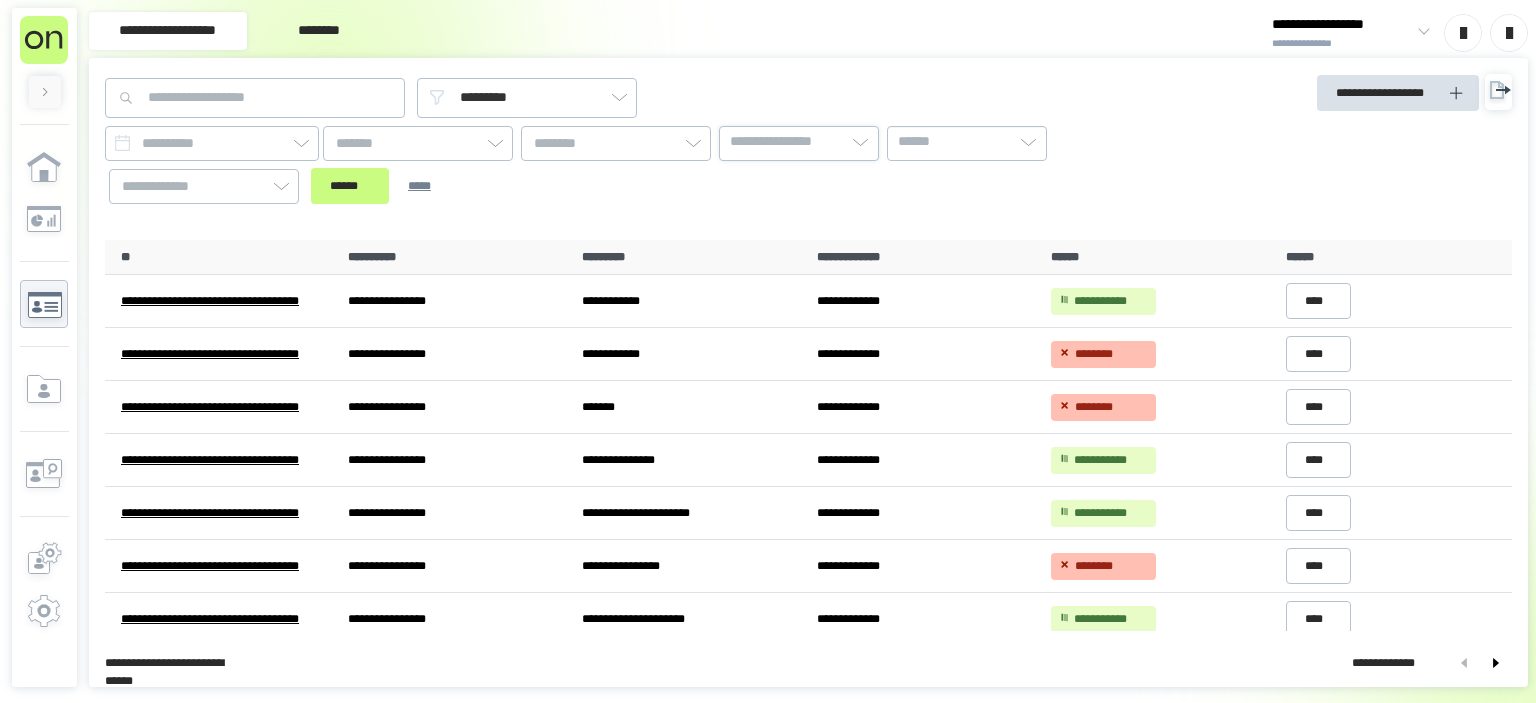 click on "**********" at bounding box center (785, 142) 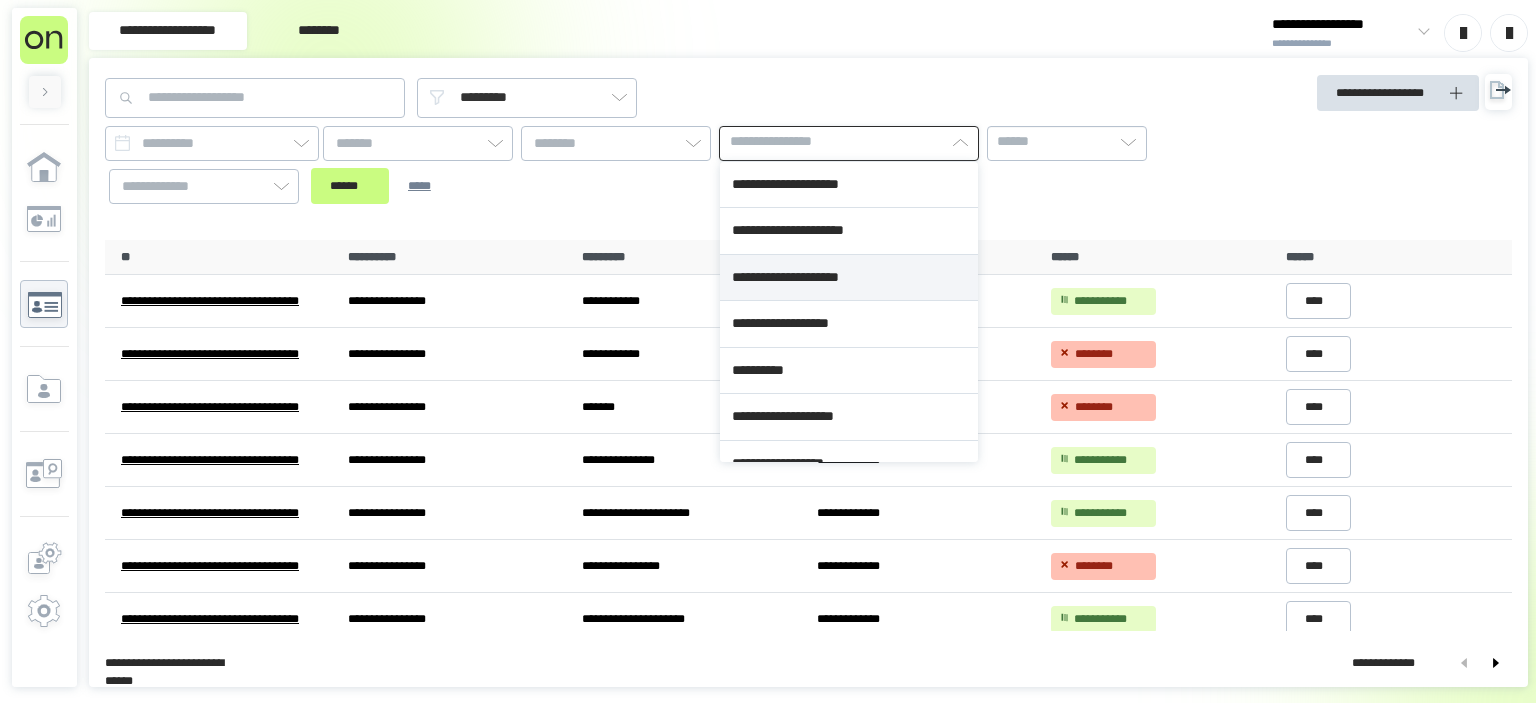 click on "**********" at bounding box center (849, 278) 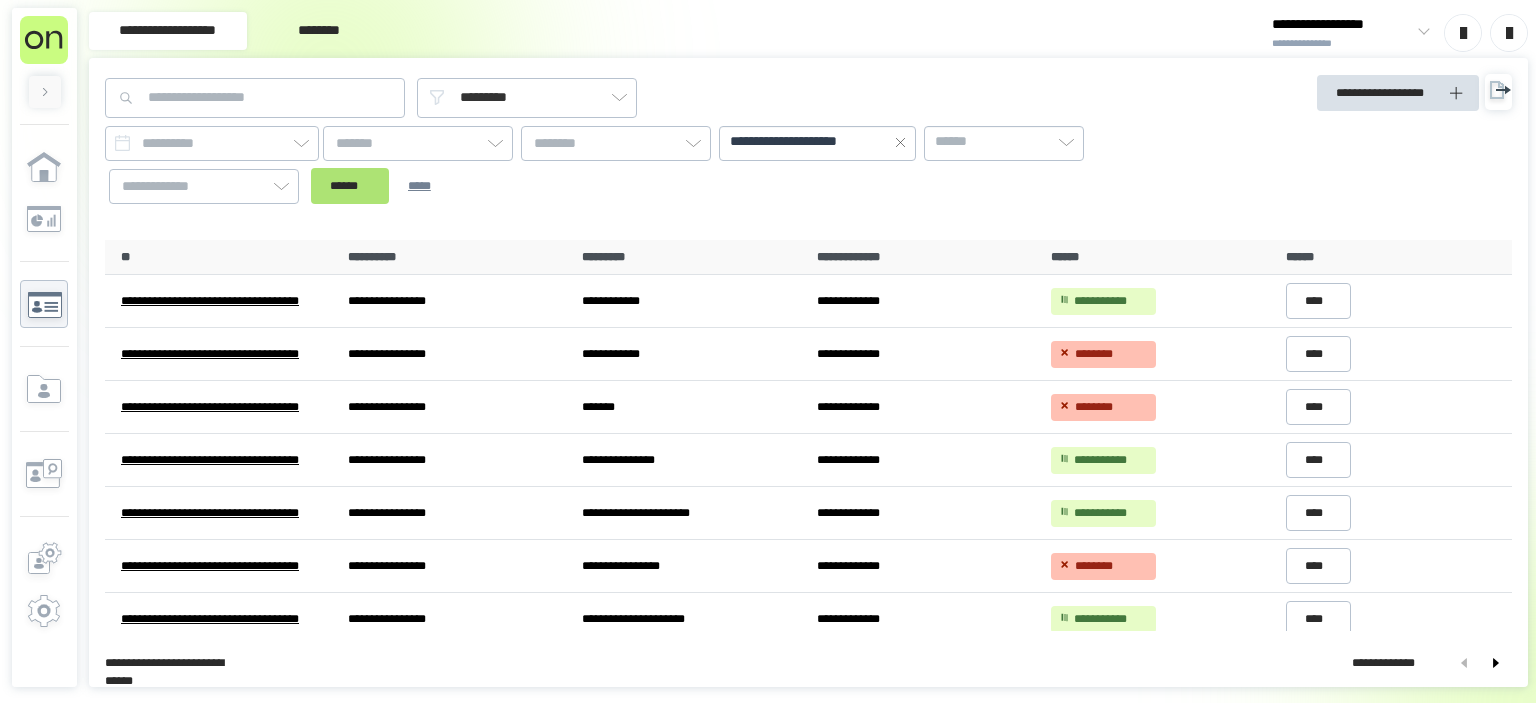 click on "**********" at bounding box center (631, 165) 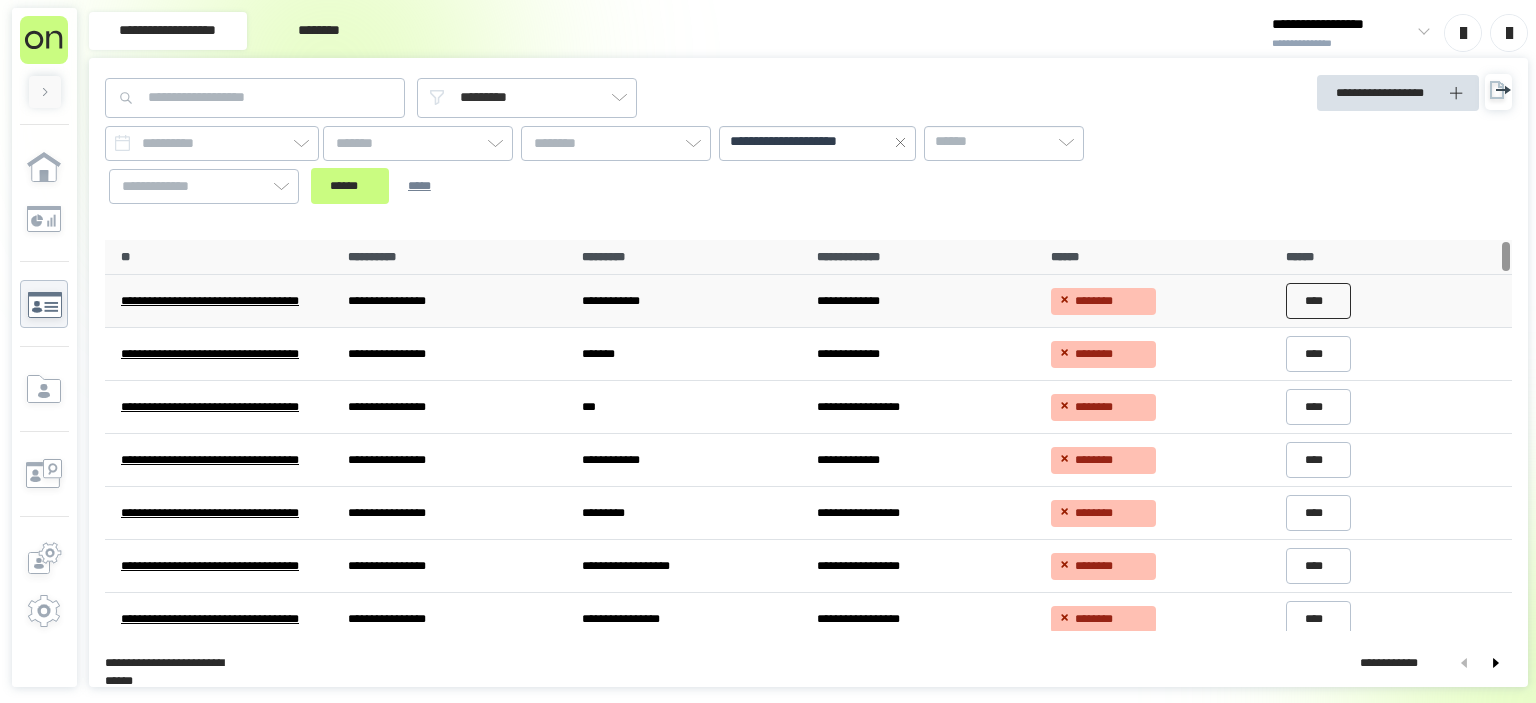 click on "****" at bounding box center [1319, 301] 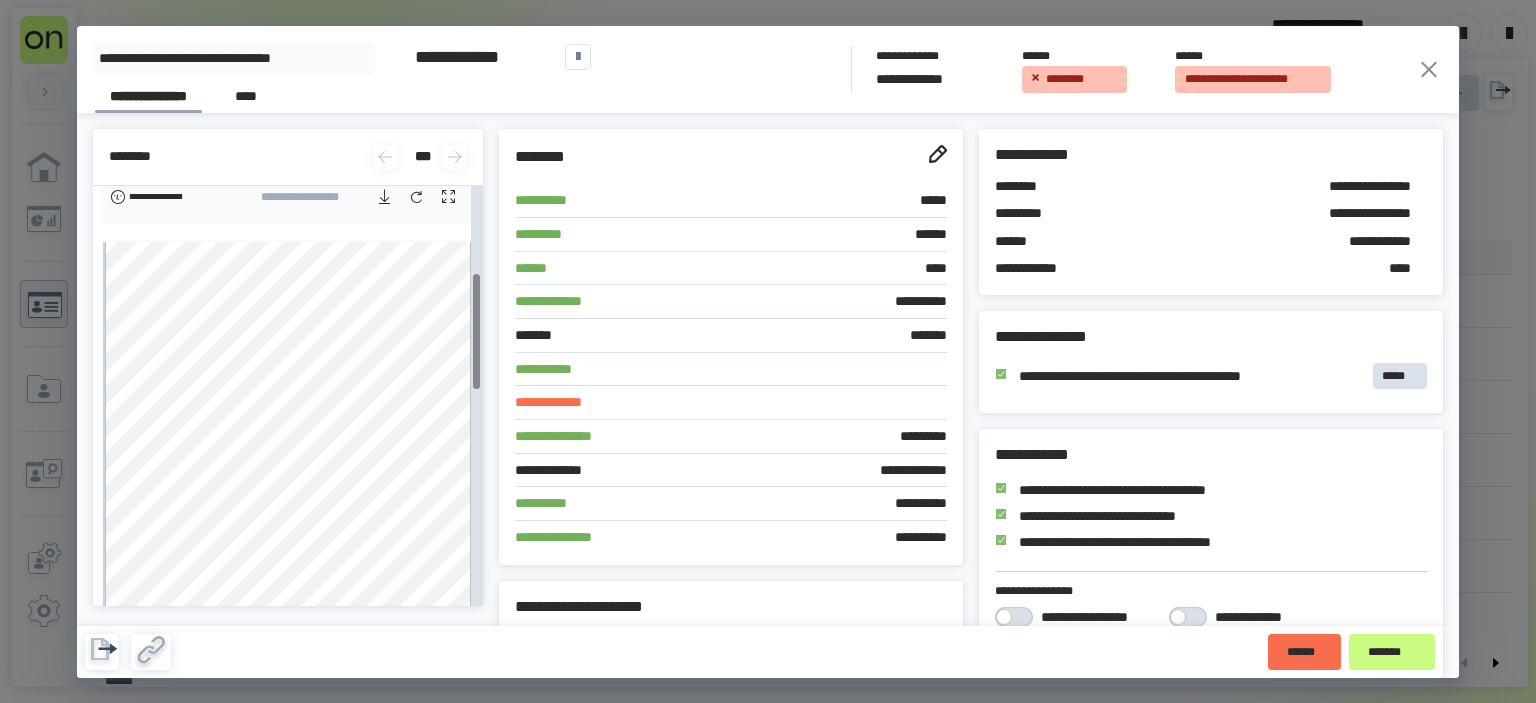 scroll, scrollTop: 512, scrollLeft: 0, axis: vertical 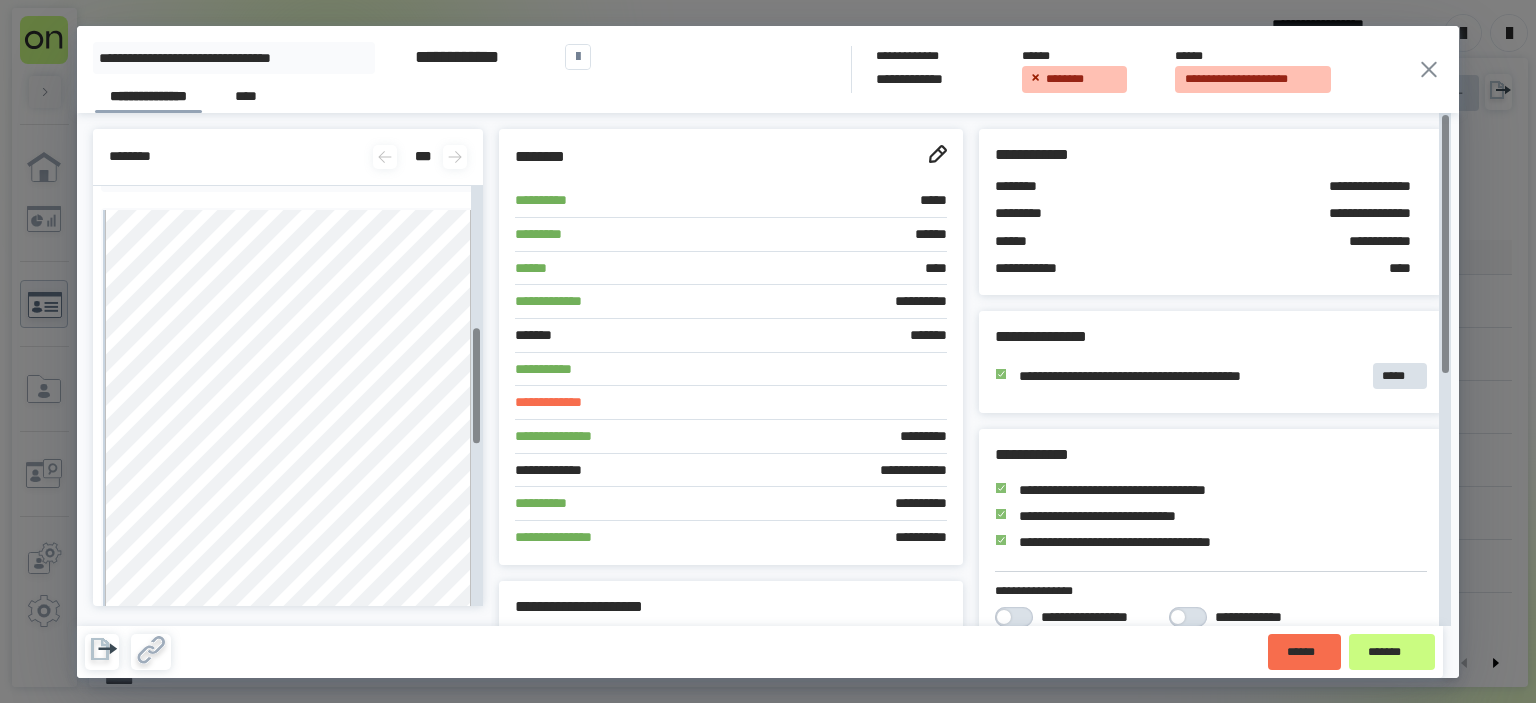 click 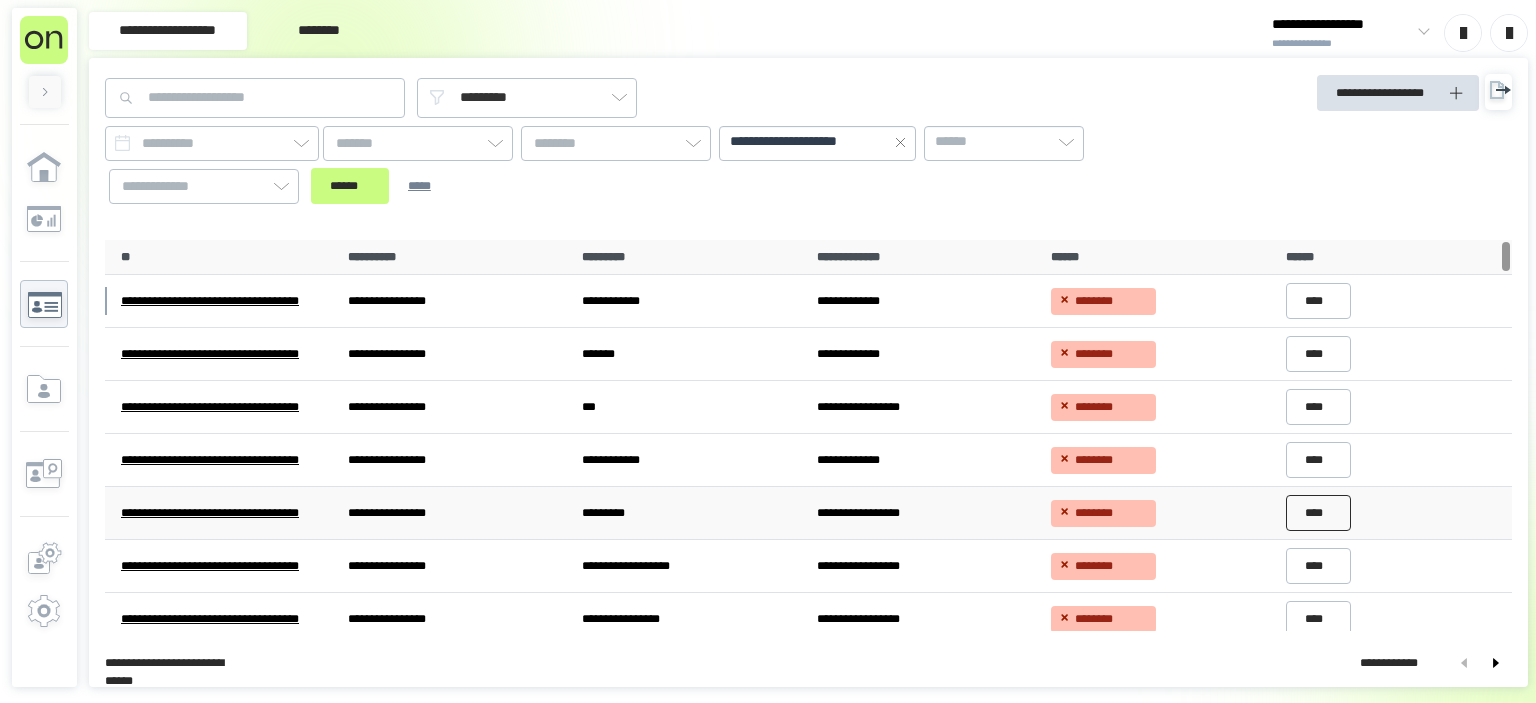 click on "****" at bounding box center (1319, 513) 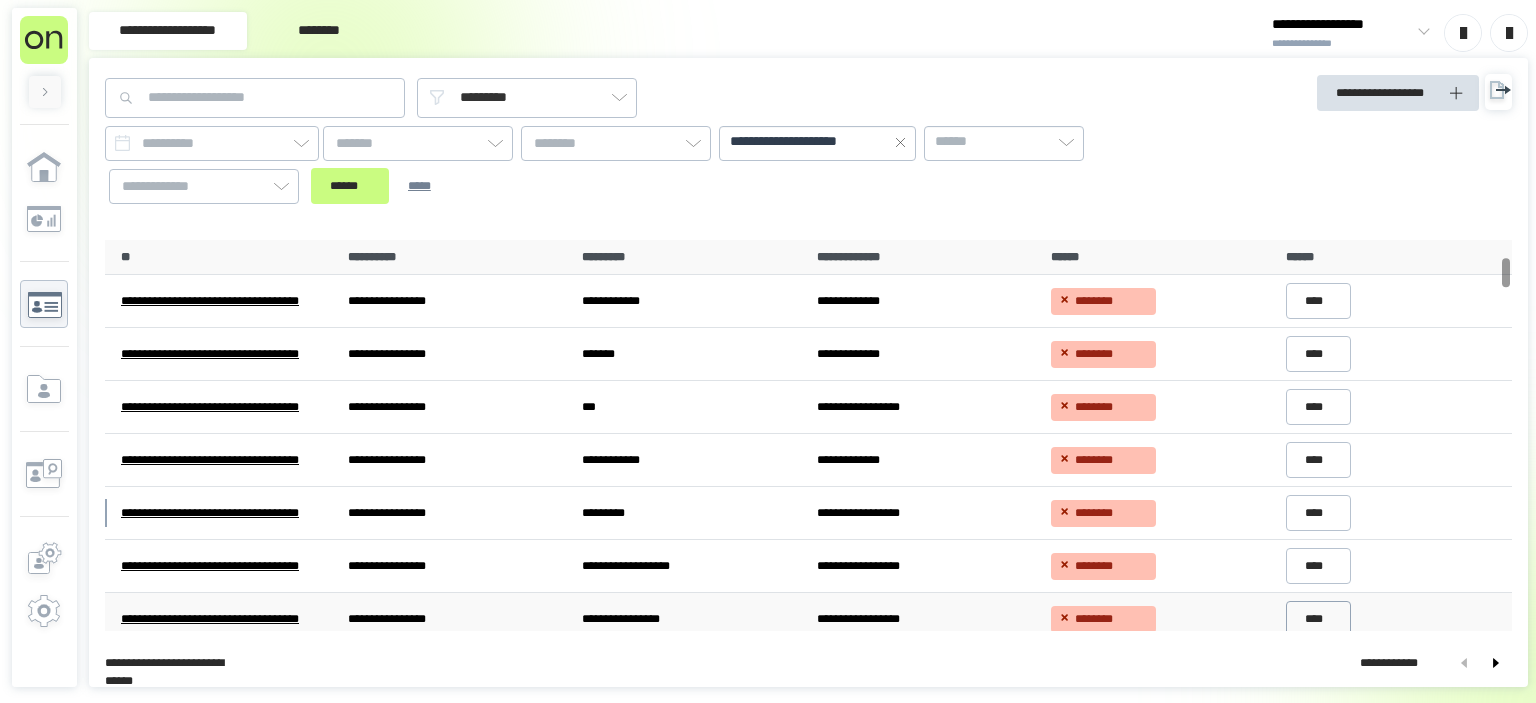 scroll, scrollTop: 0, scrollLeft: 0, axis: both 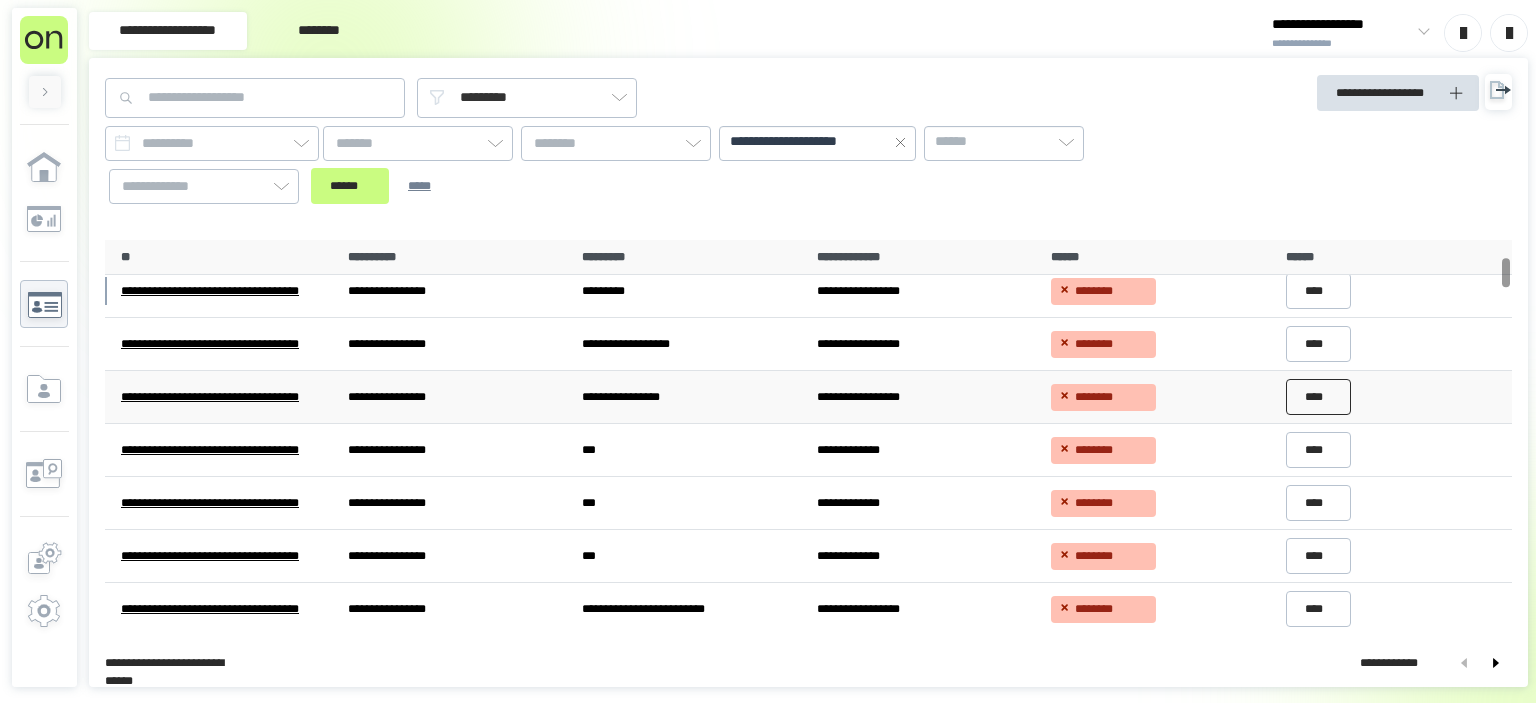 click on "****" at bounding box center [1319, 397] 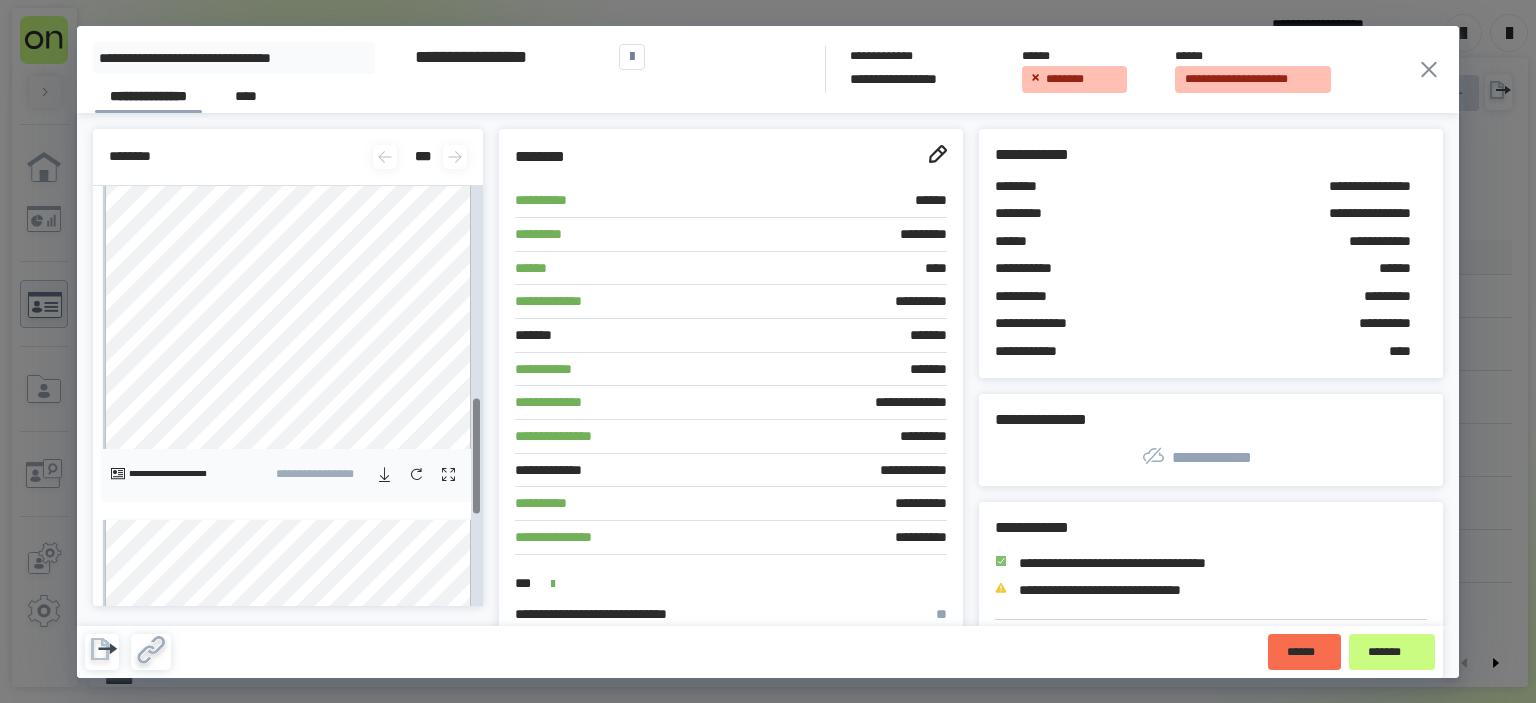 scroll, scrollTop: 1099, scrollLeft: 0, axis: vertical 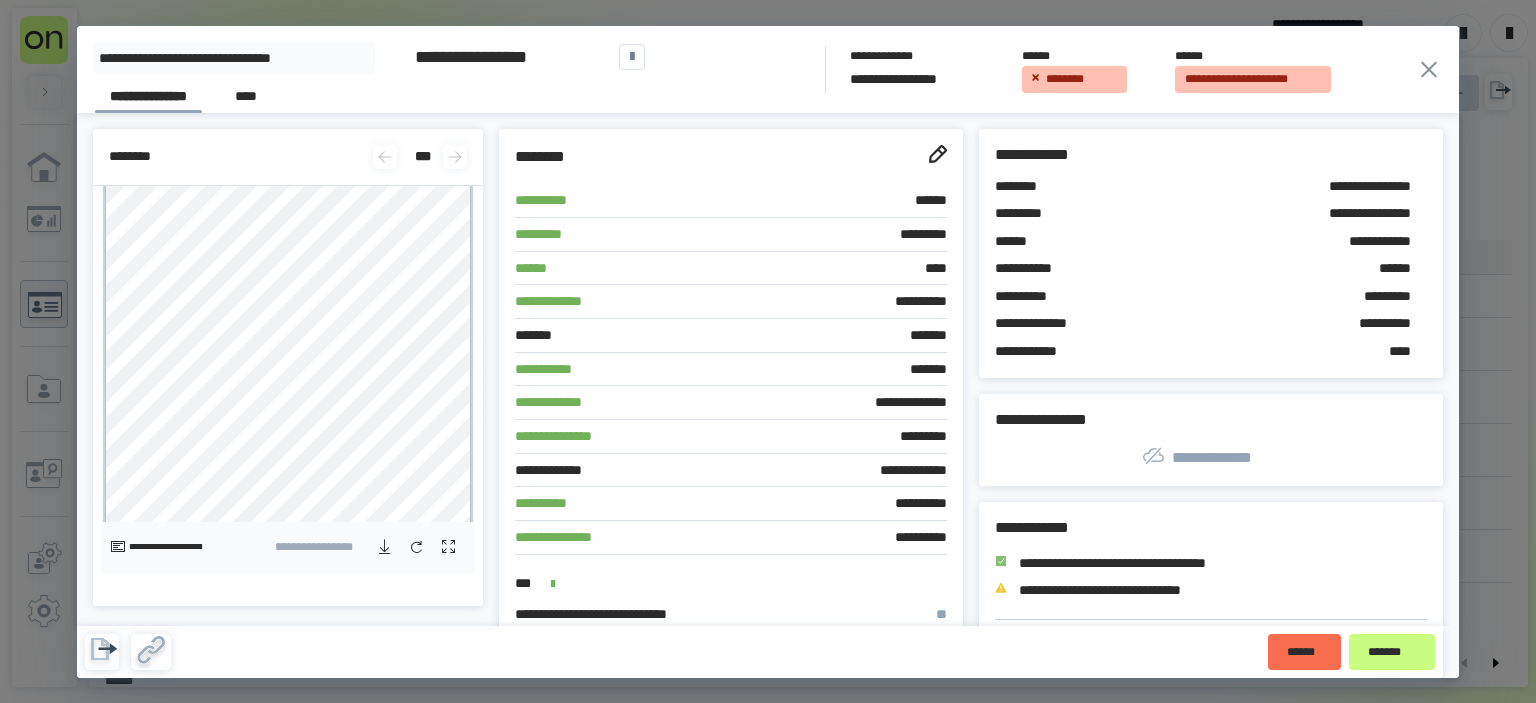 click 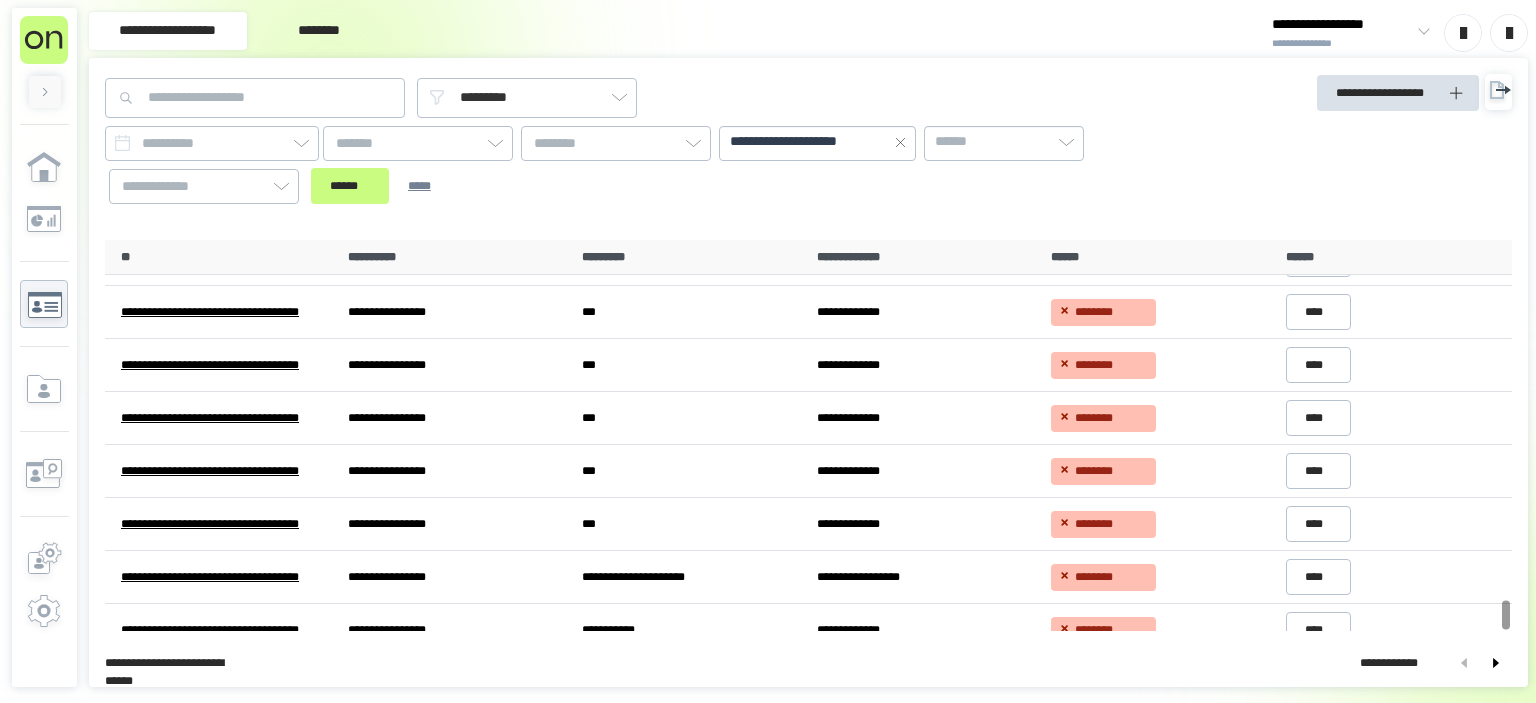 scroll, scrollTop: 4923, scrollLeft: 0, axis: vertical 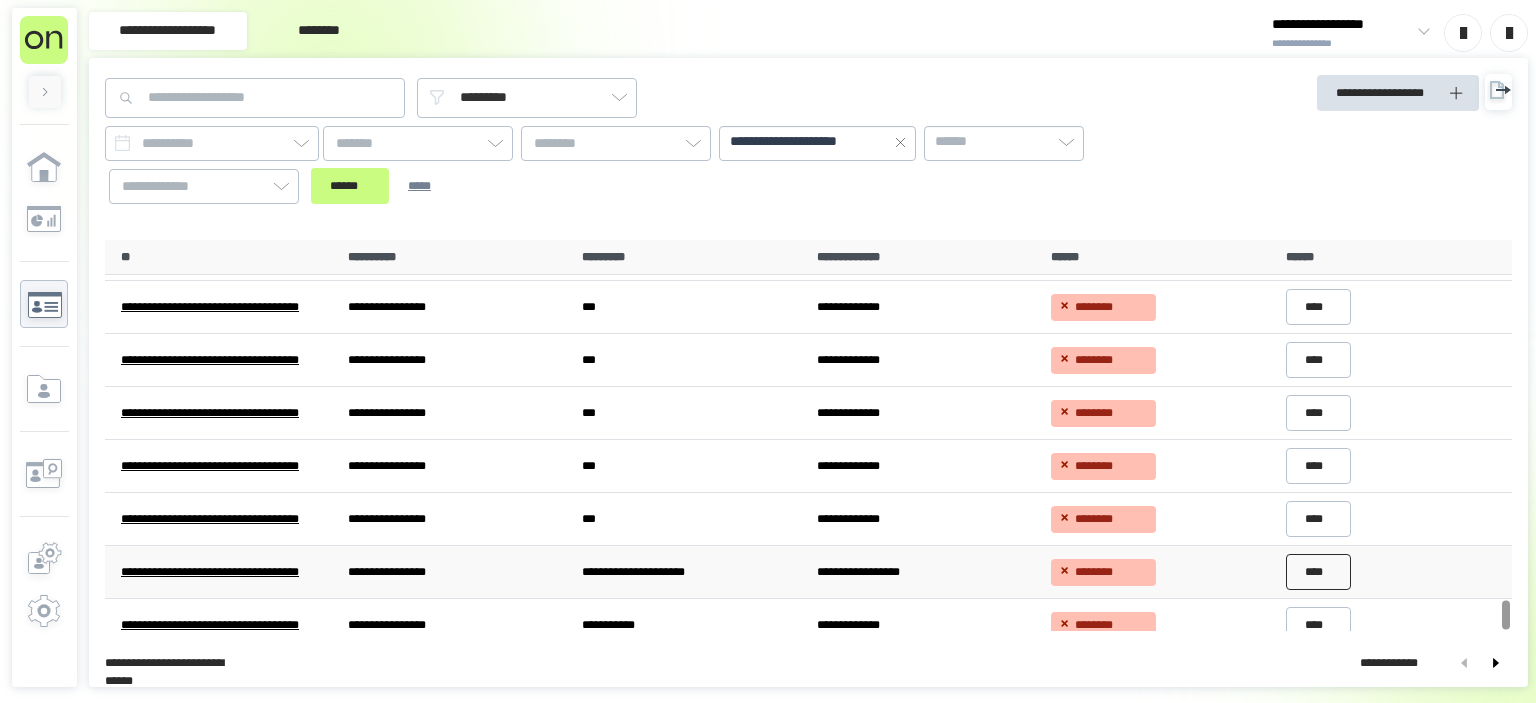 click on "****" at bounding box center [1319, 572] 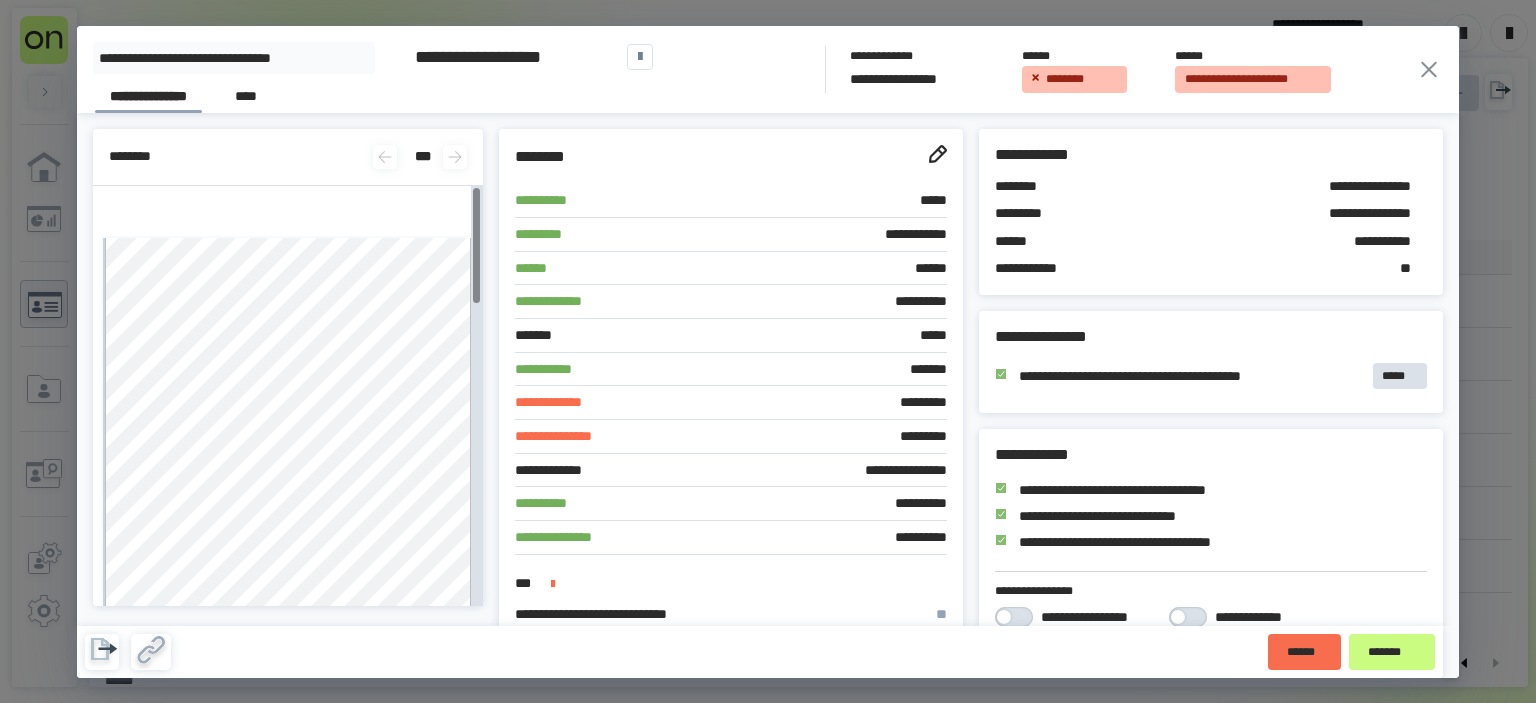 scroll, scrollTop: 0, scrollLeft: 0, axis: both 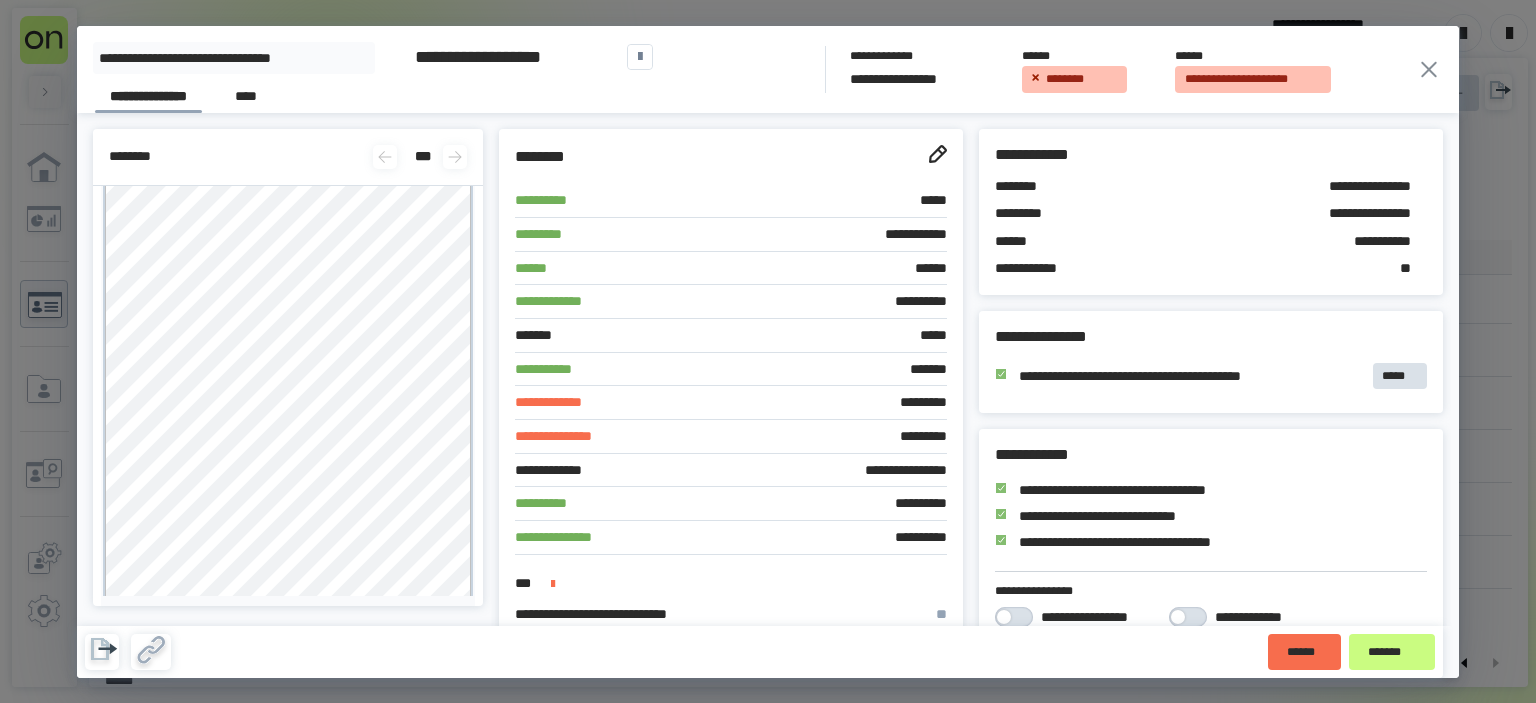 click 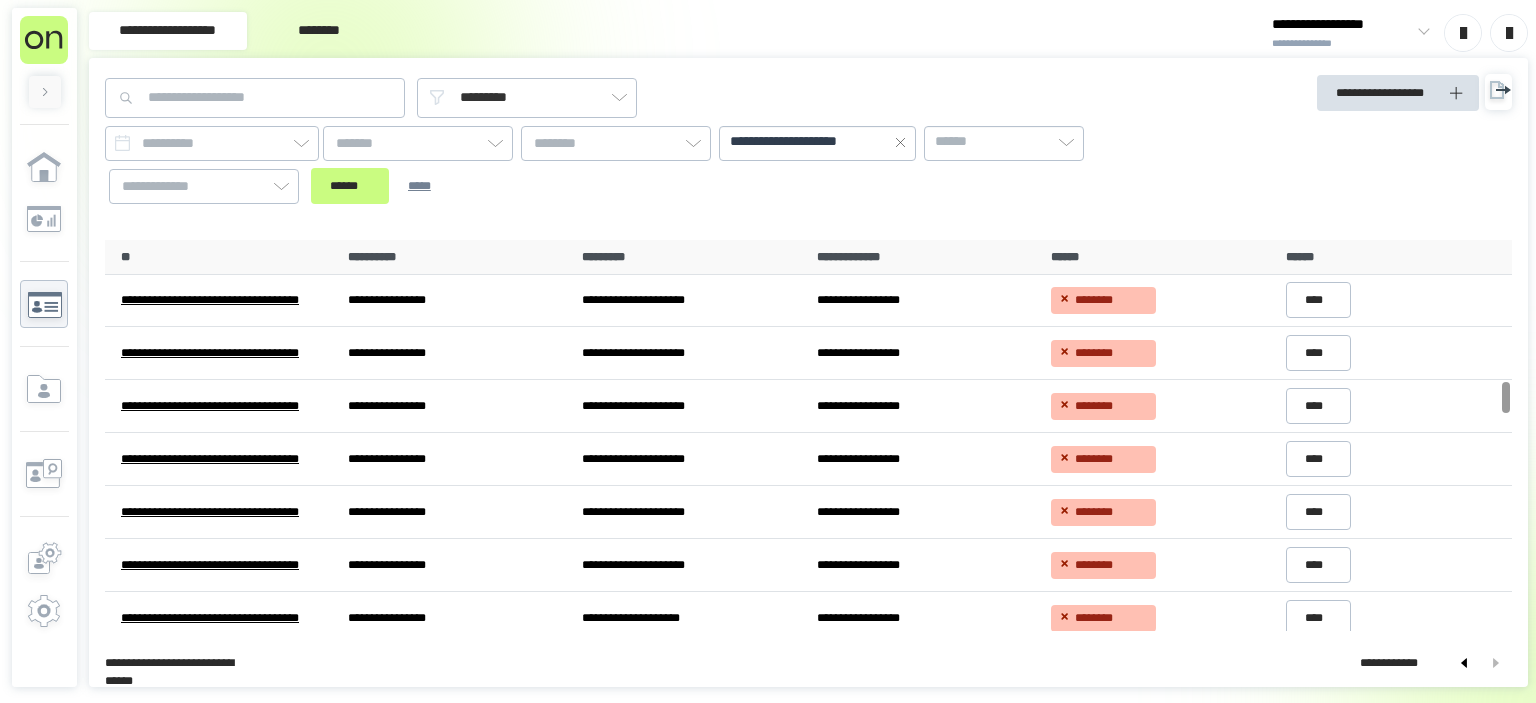 scroll, scrollTop: 1751, scrollLeft: 0, axis: vertical 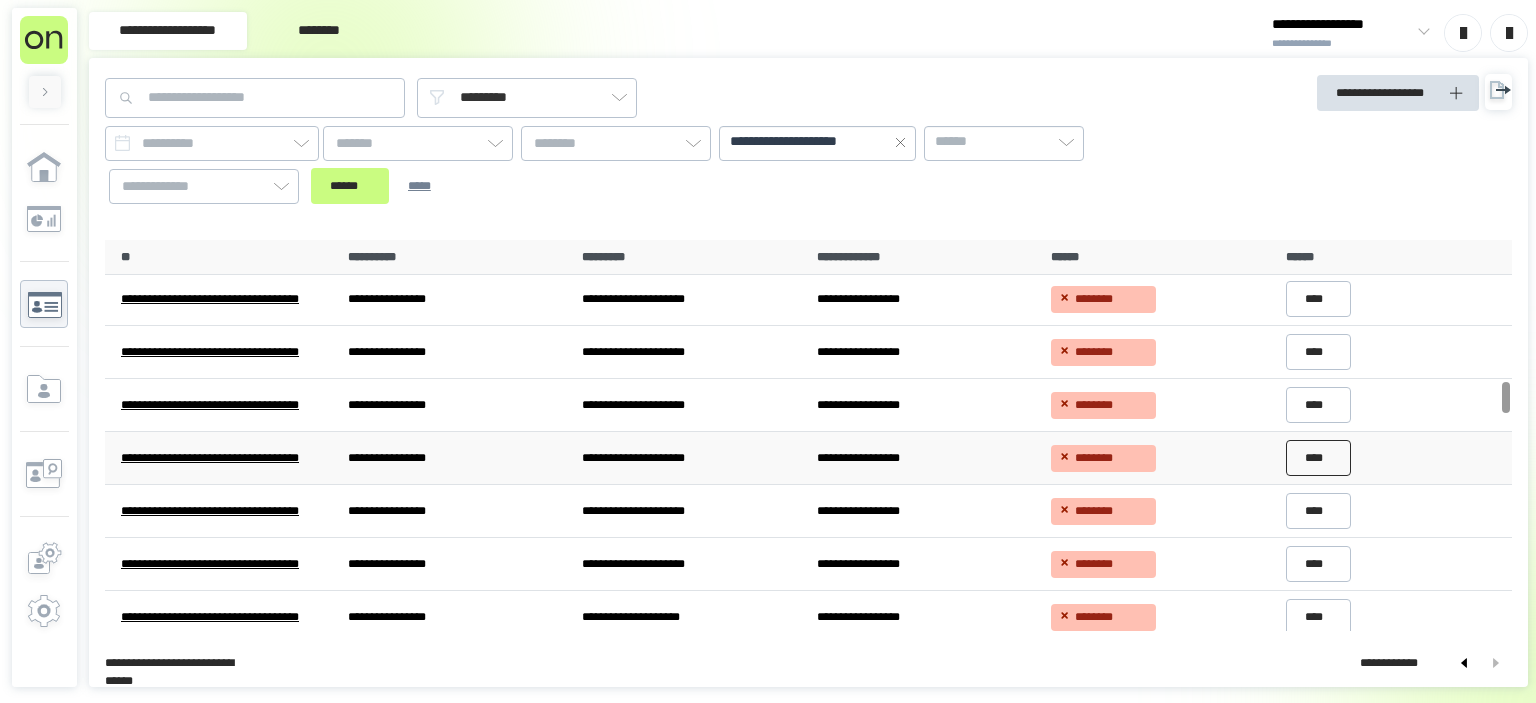 click on "****" at bounding box center (1319, 458) 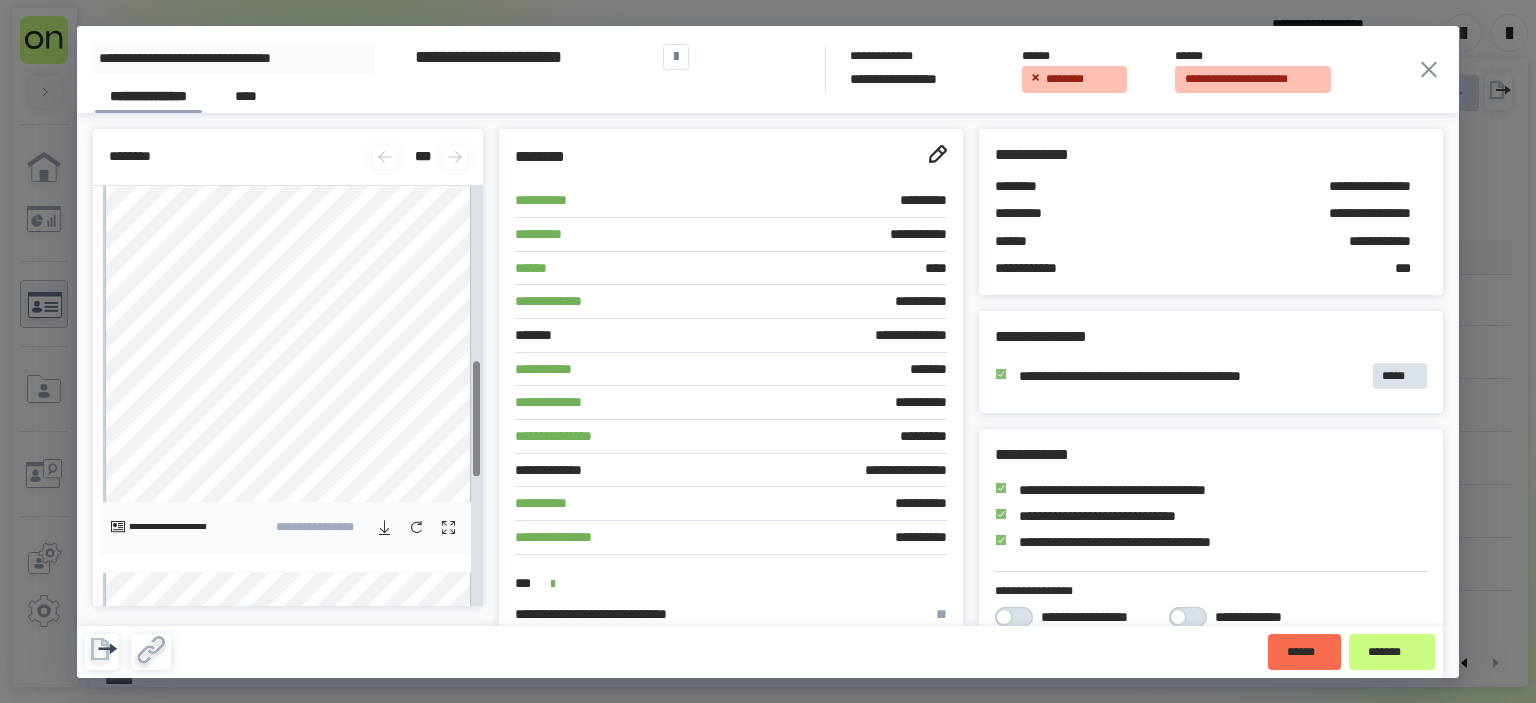 scroll, scrollTop: 632, scrollLeft: 0, axis: vertical 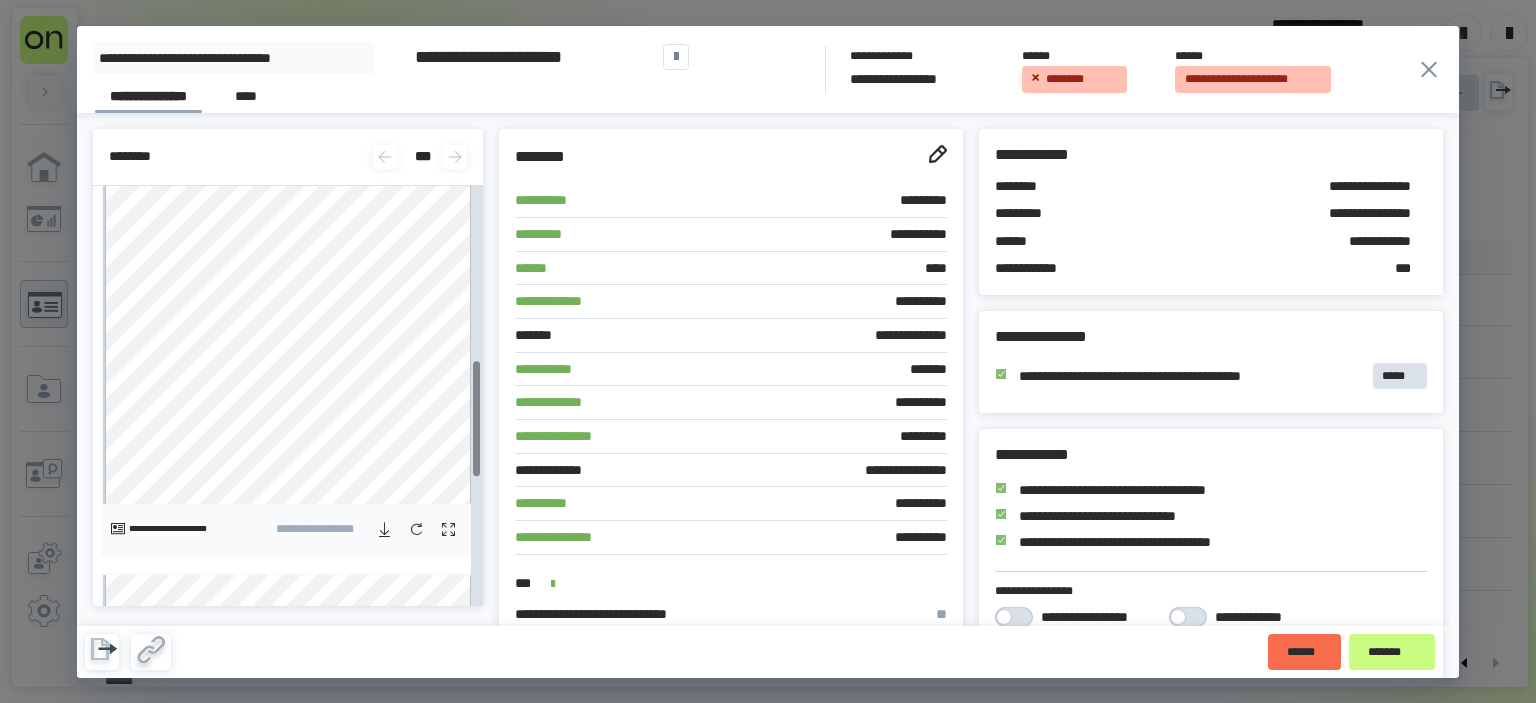 click 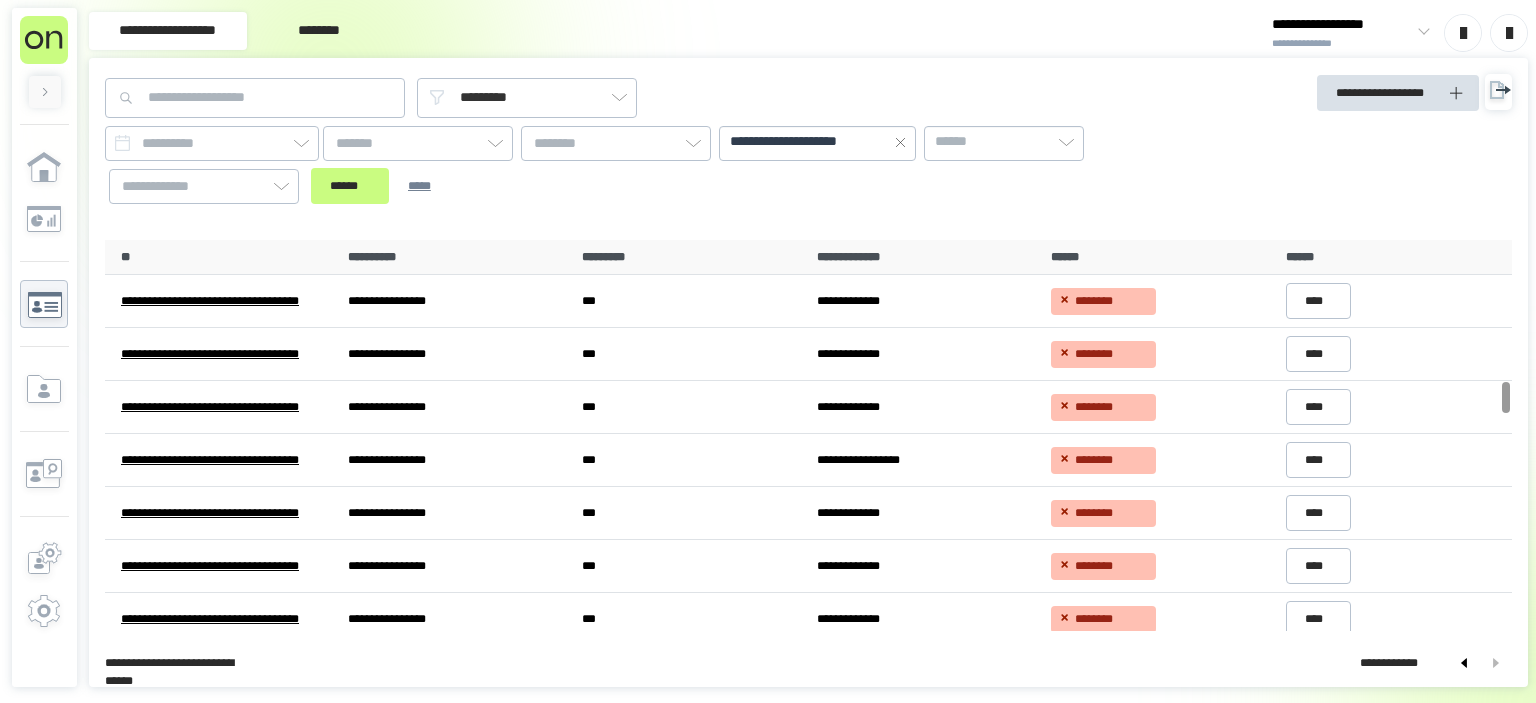 scroll, scrollTop: 0, scrollLeft: 0, axis: both 